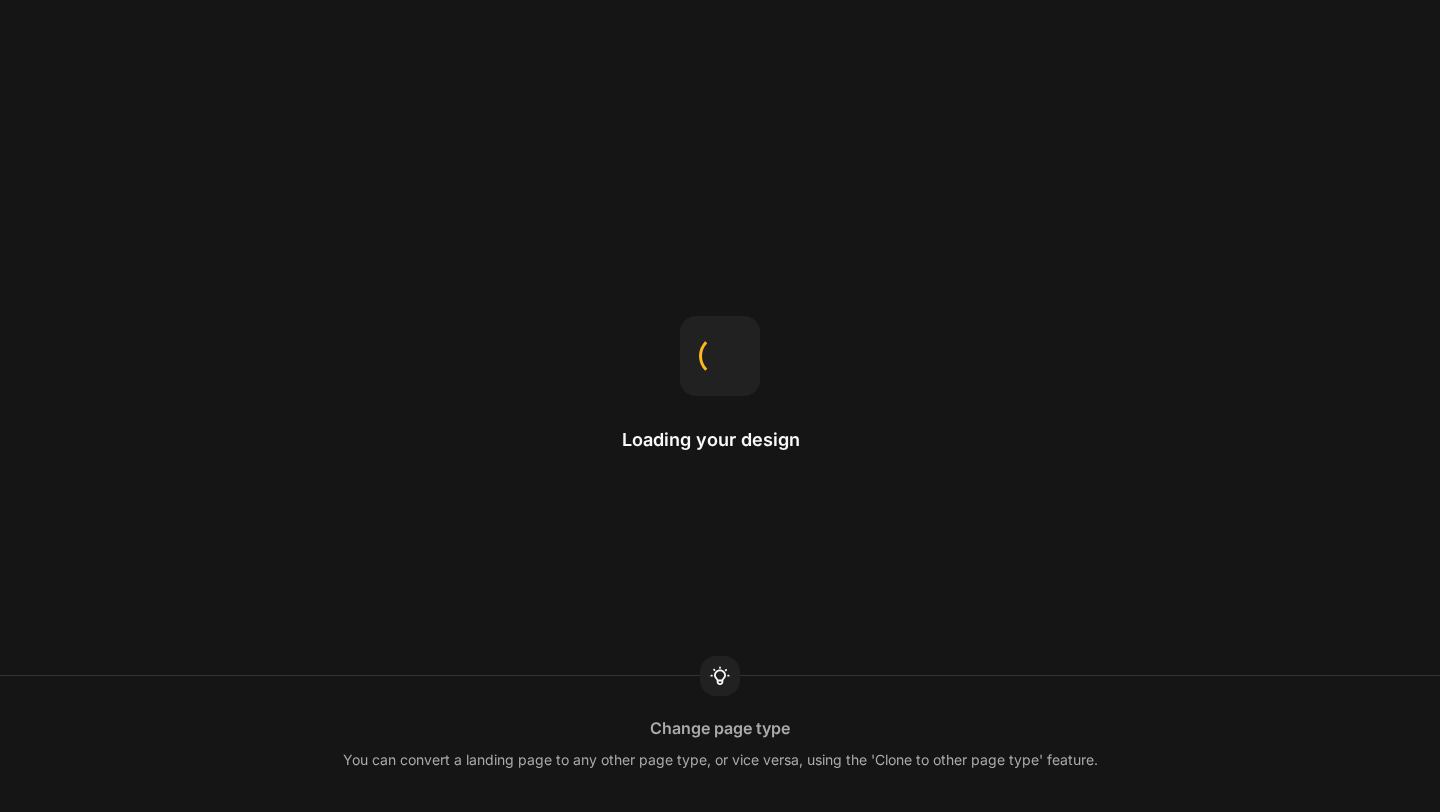 scroll, scrollTop: 0, scrollLeft: 0, axis: both 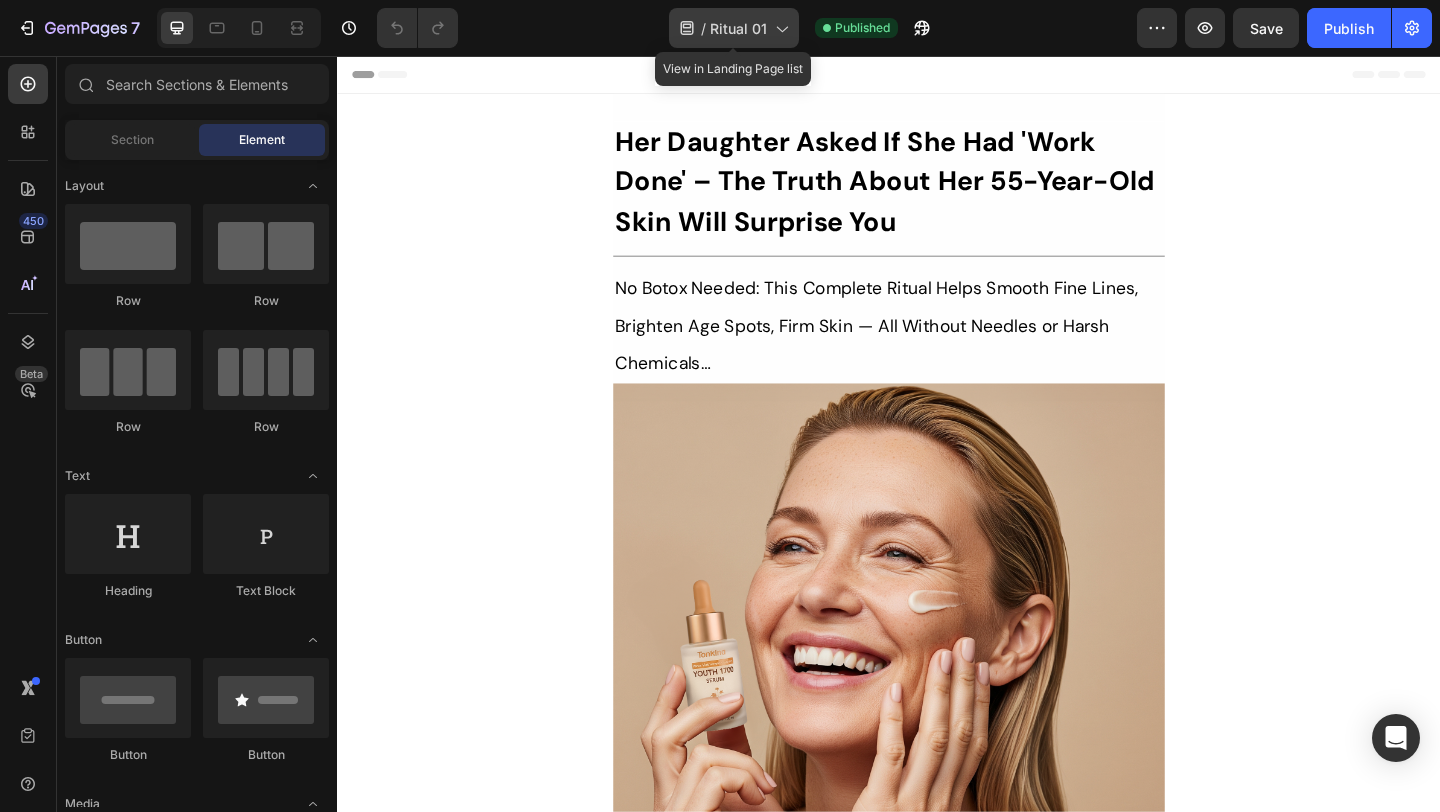 click on "Ritual 01" at bounding box center (738, 28) 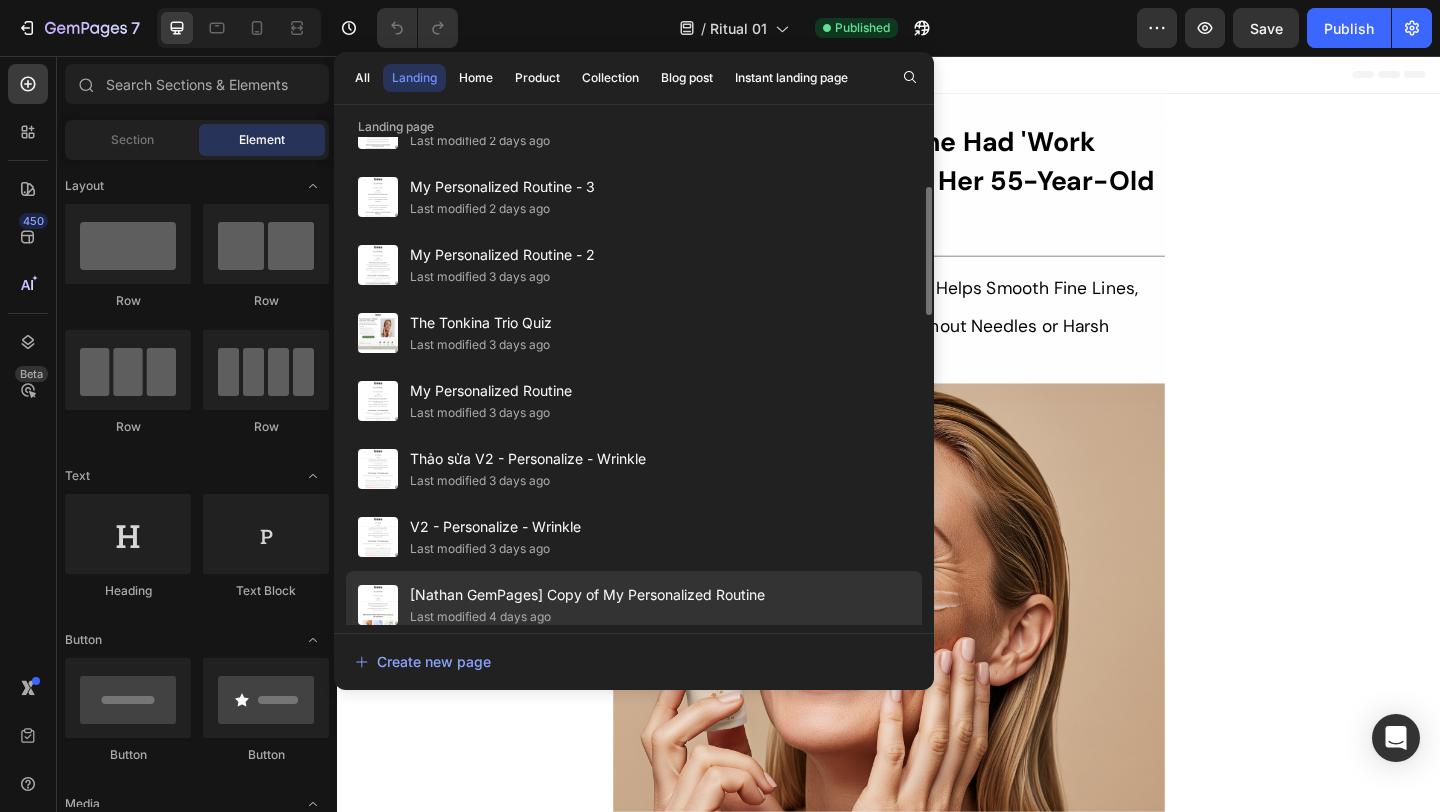 scroll, scrollTop: 170, scrollLeft: 0, axis: vertical 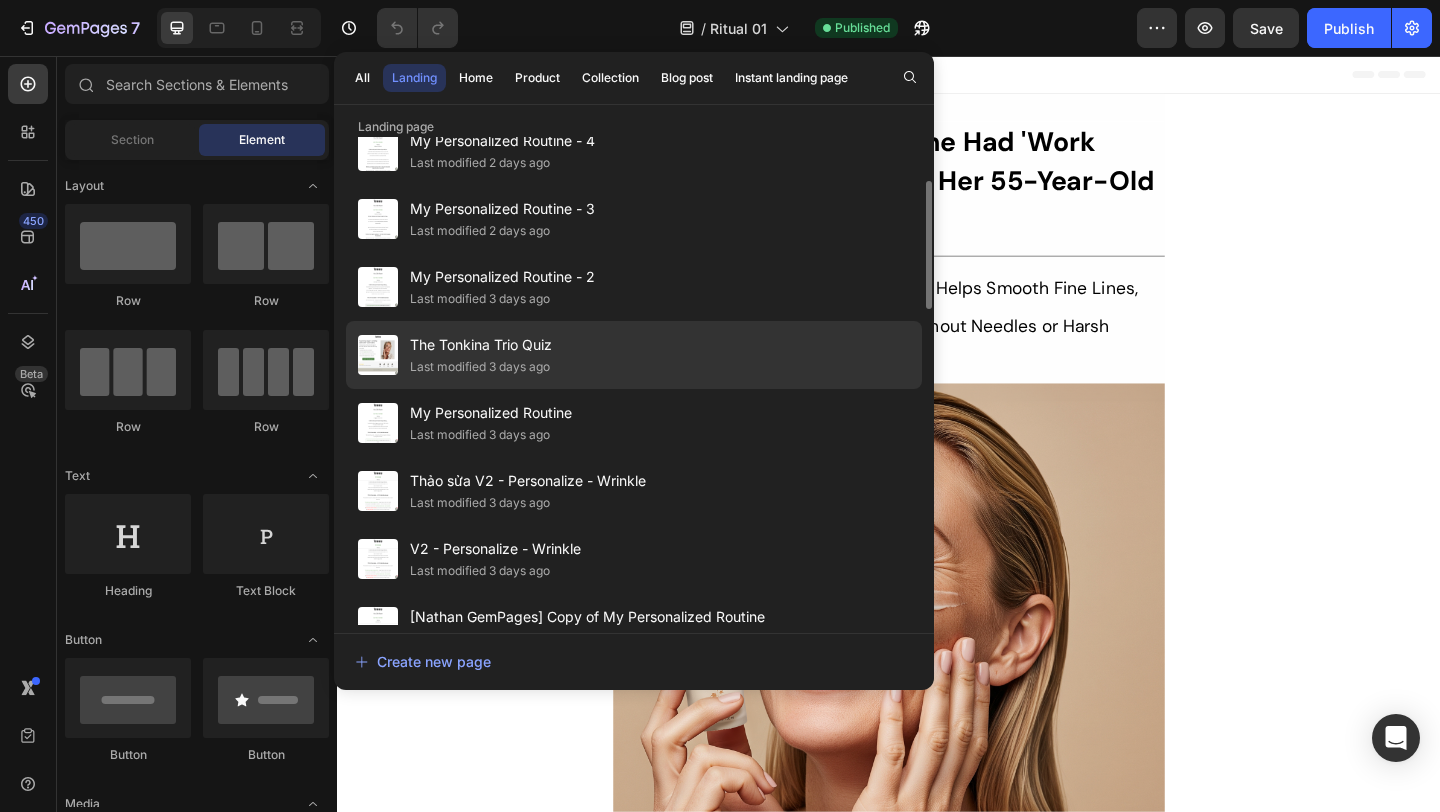 click on "The Tonkina Trio Quiz Last modified 3 days ago" 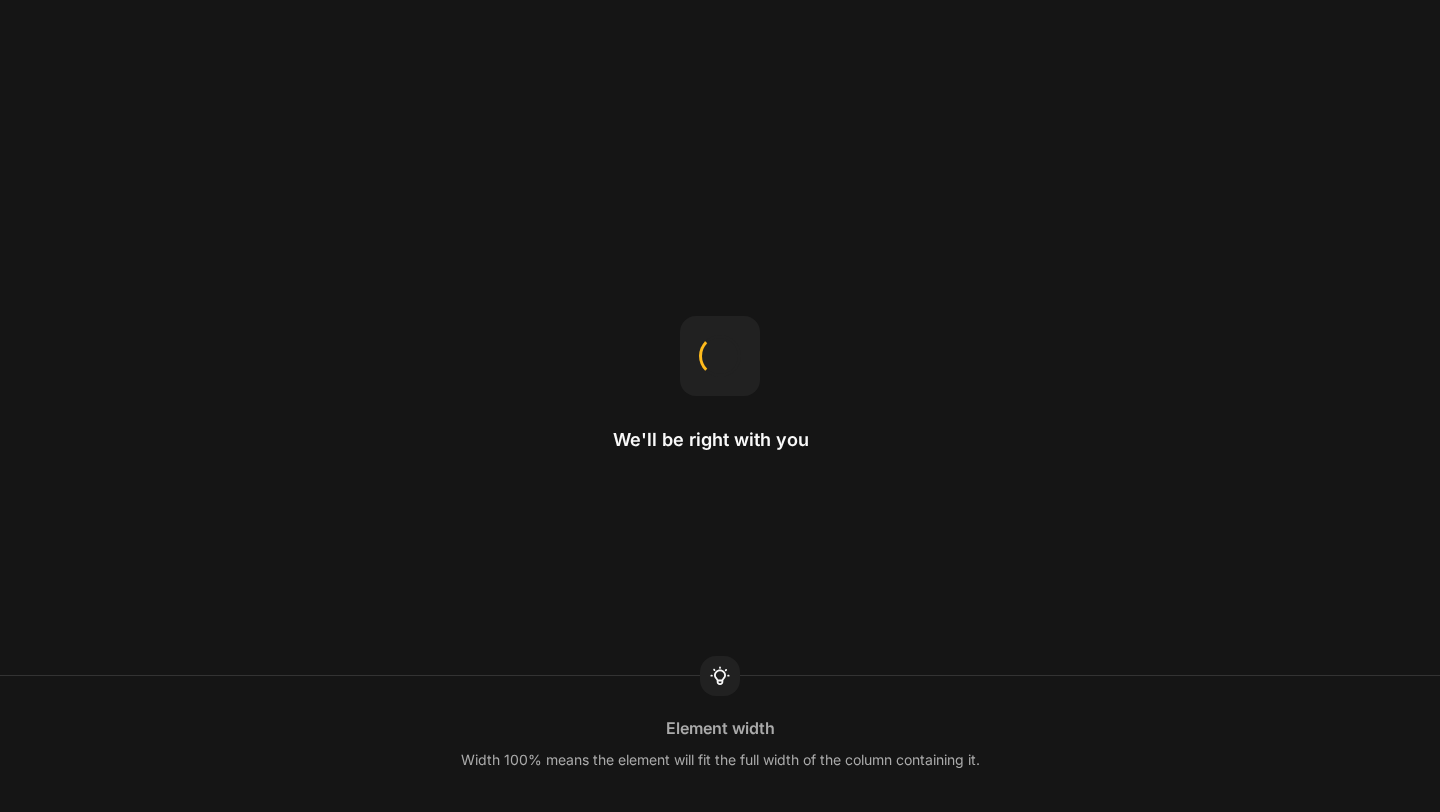 scroll, scrollTop: 0, scrollLeft: 0, axis: both 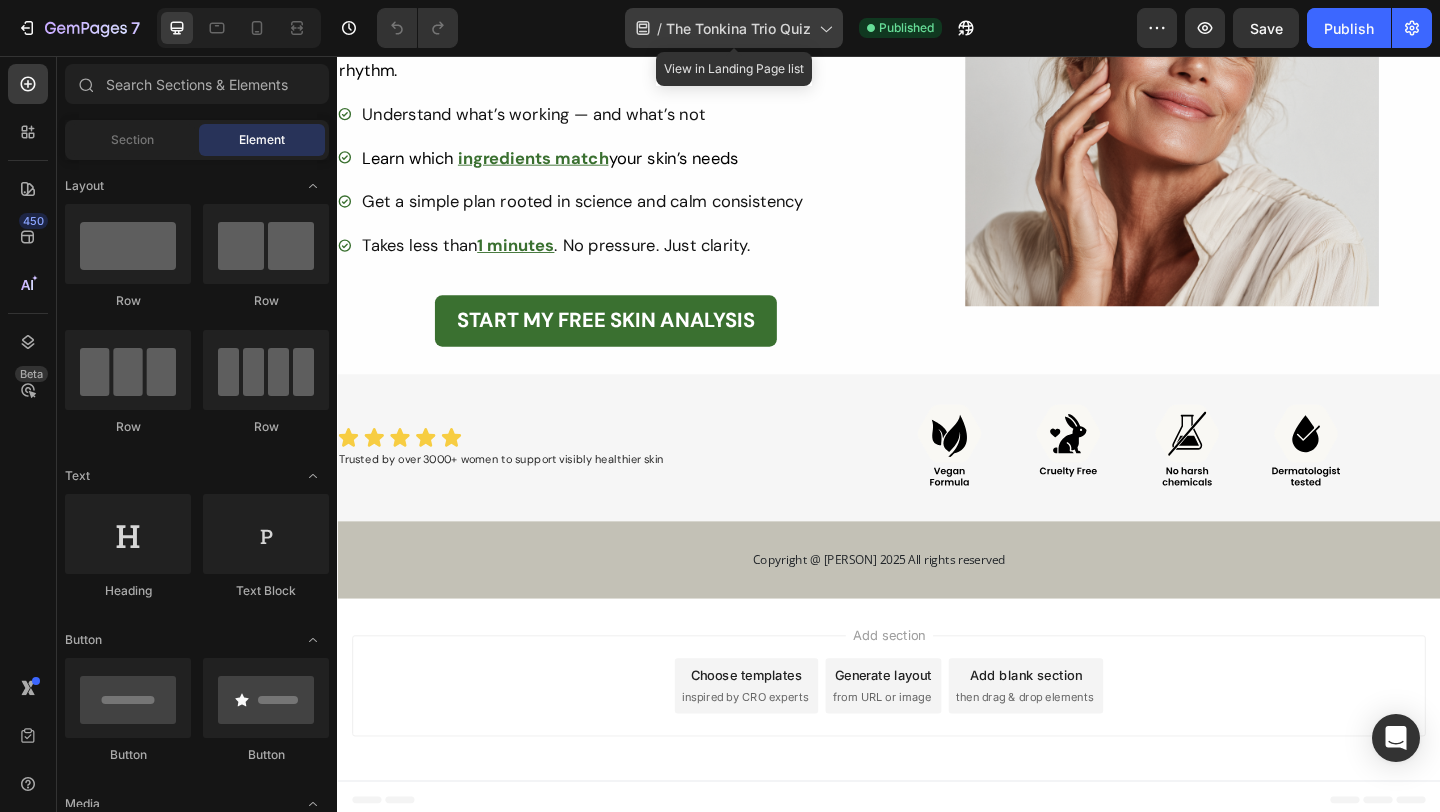 click on "The Tonkina Trio Quiz" at bounding box center (738, 28) 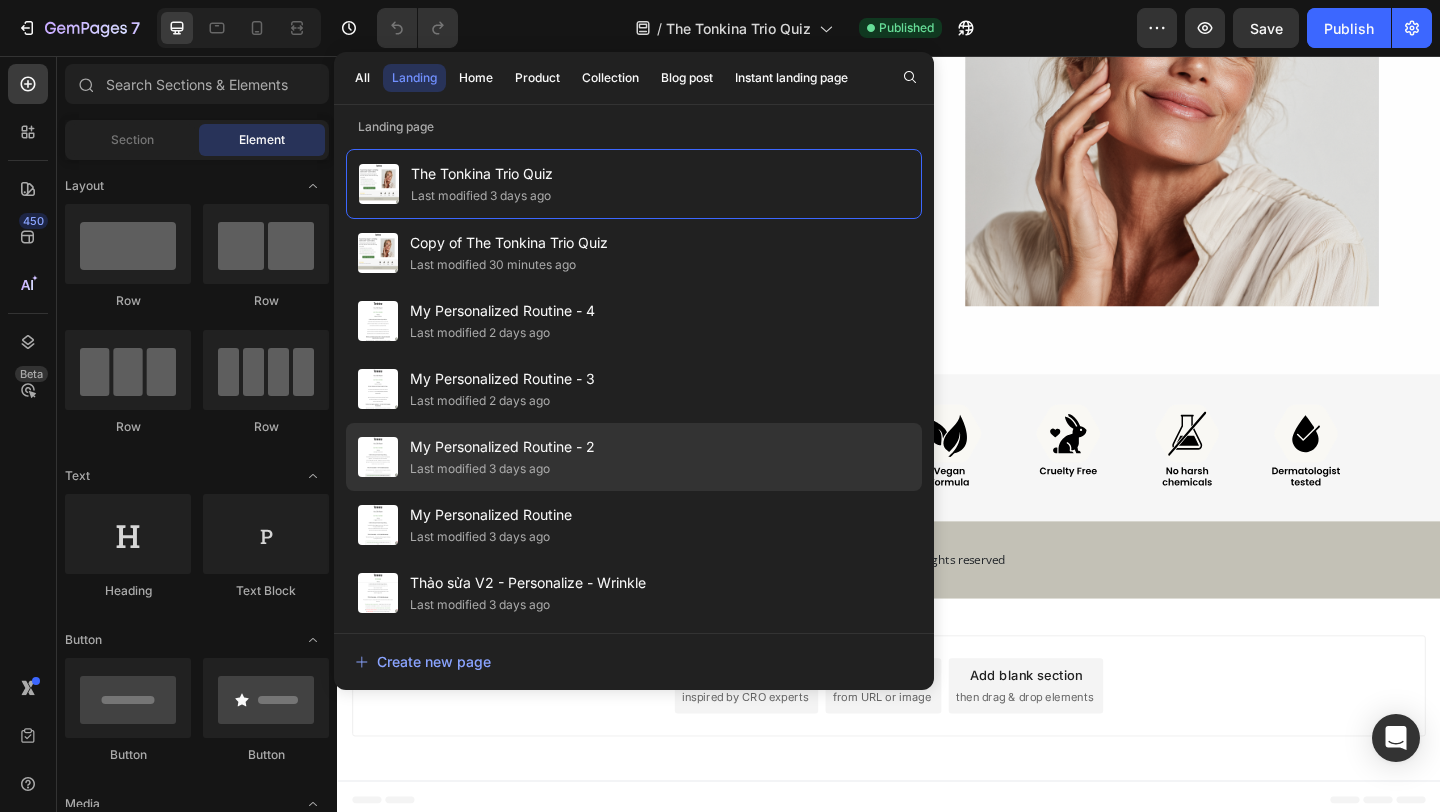 click on "My Personalized Routine - 2" at bounding box center (502, 447) 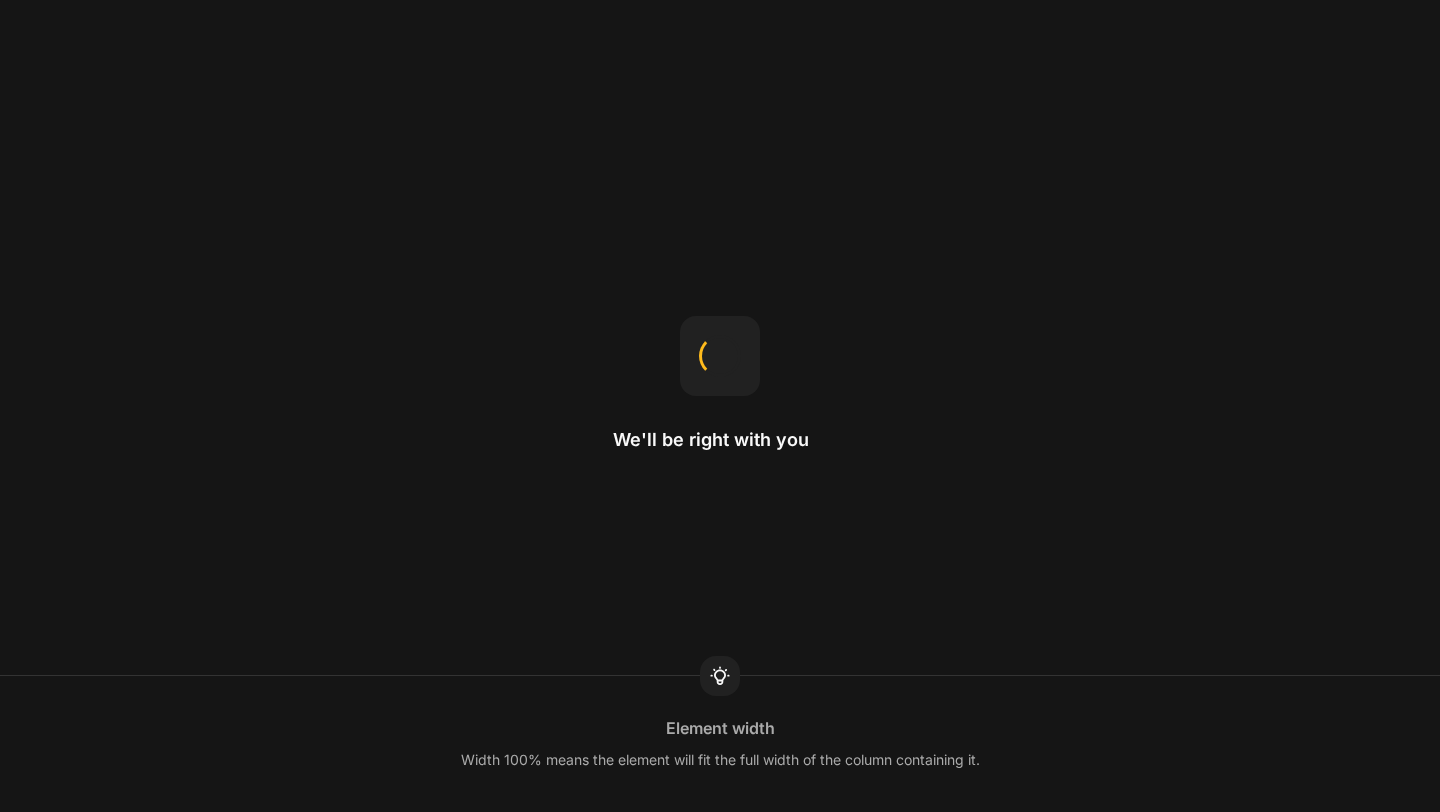 scroll, scrollTop: 0, scrollLeft: 0, axis: both 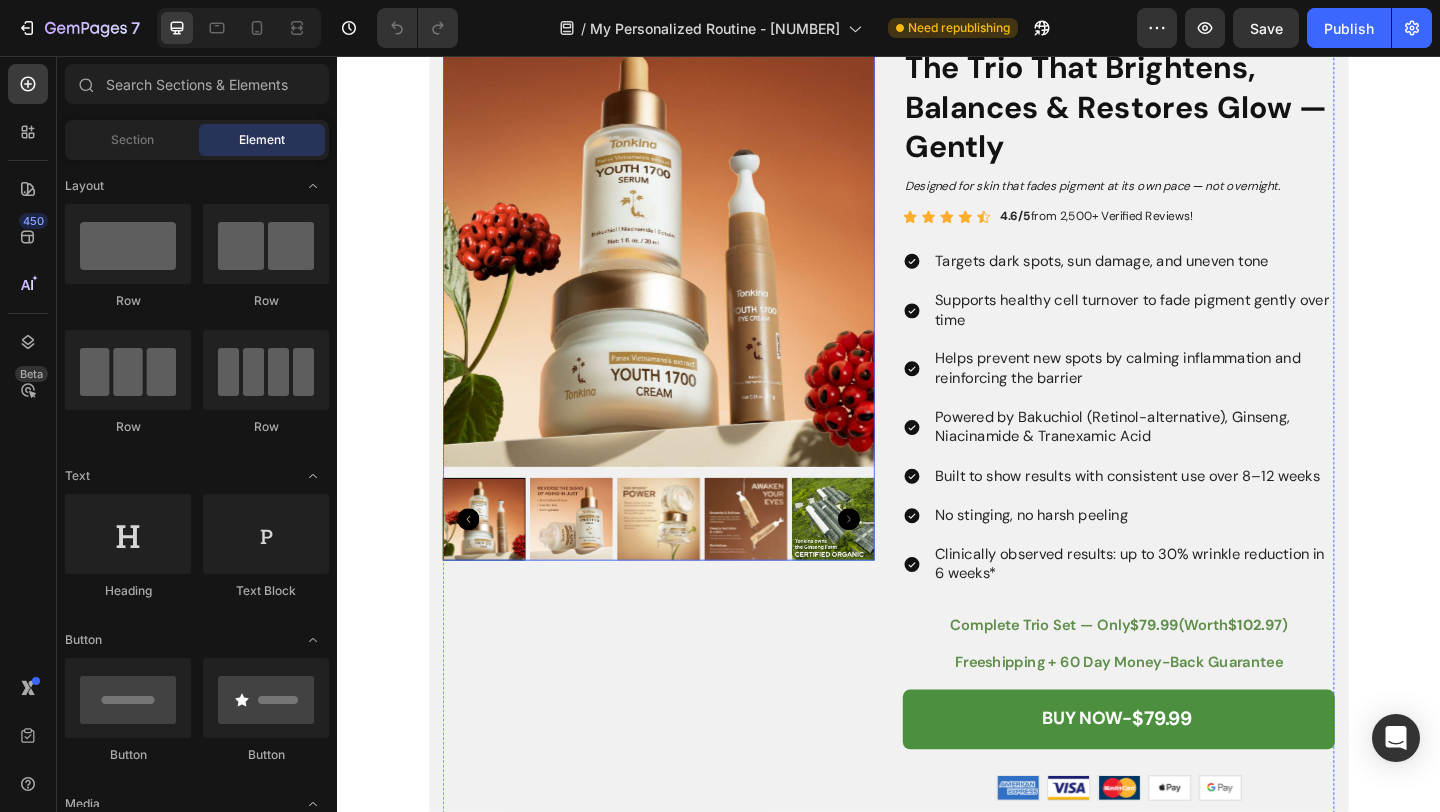 click at bounding box center [782, 560] 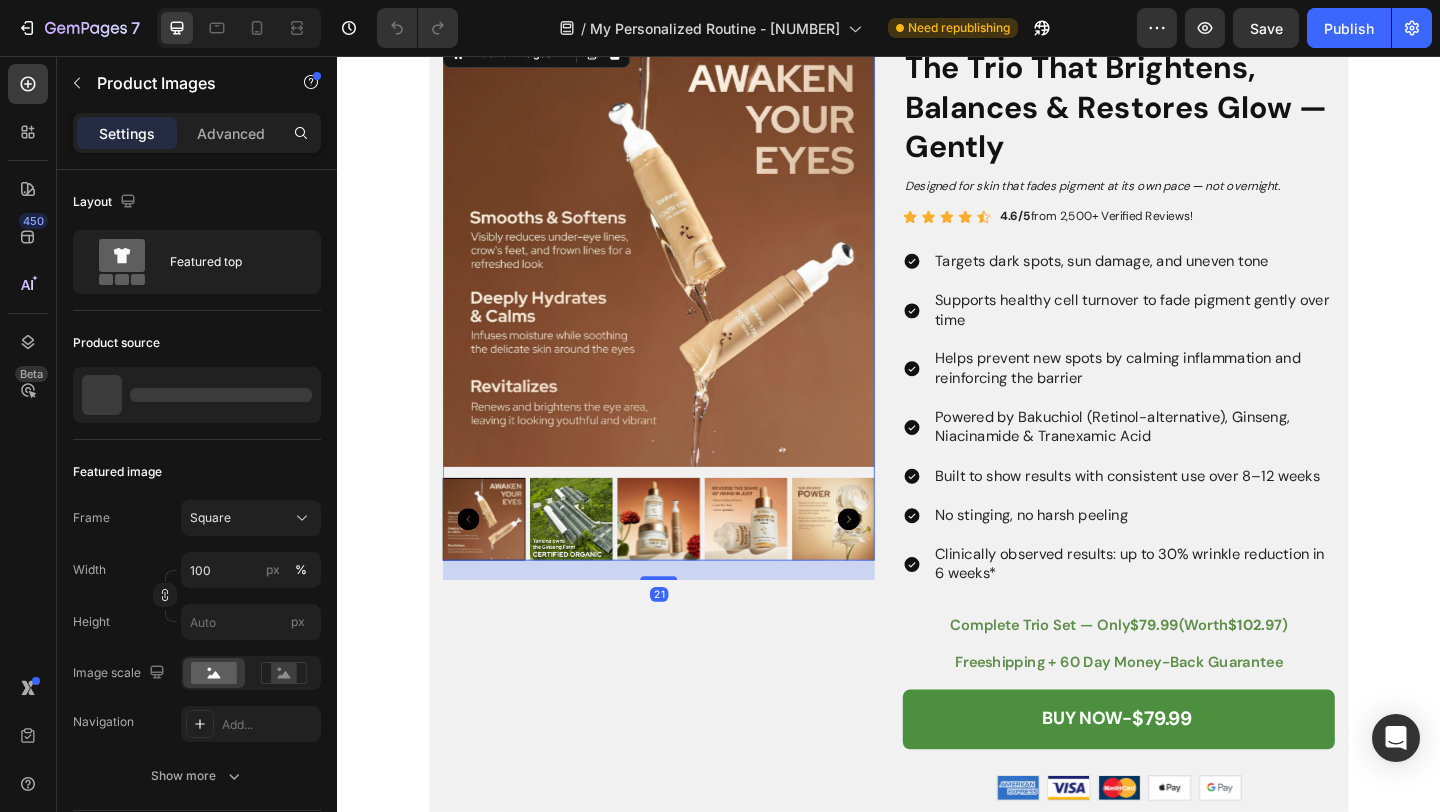 click at bounding box center (592, 560) 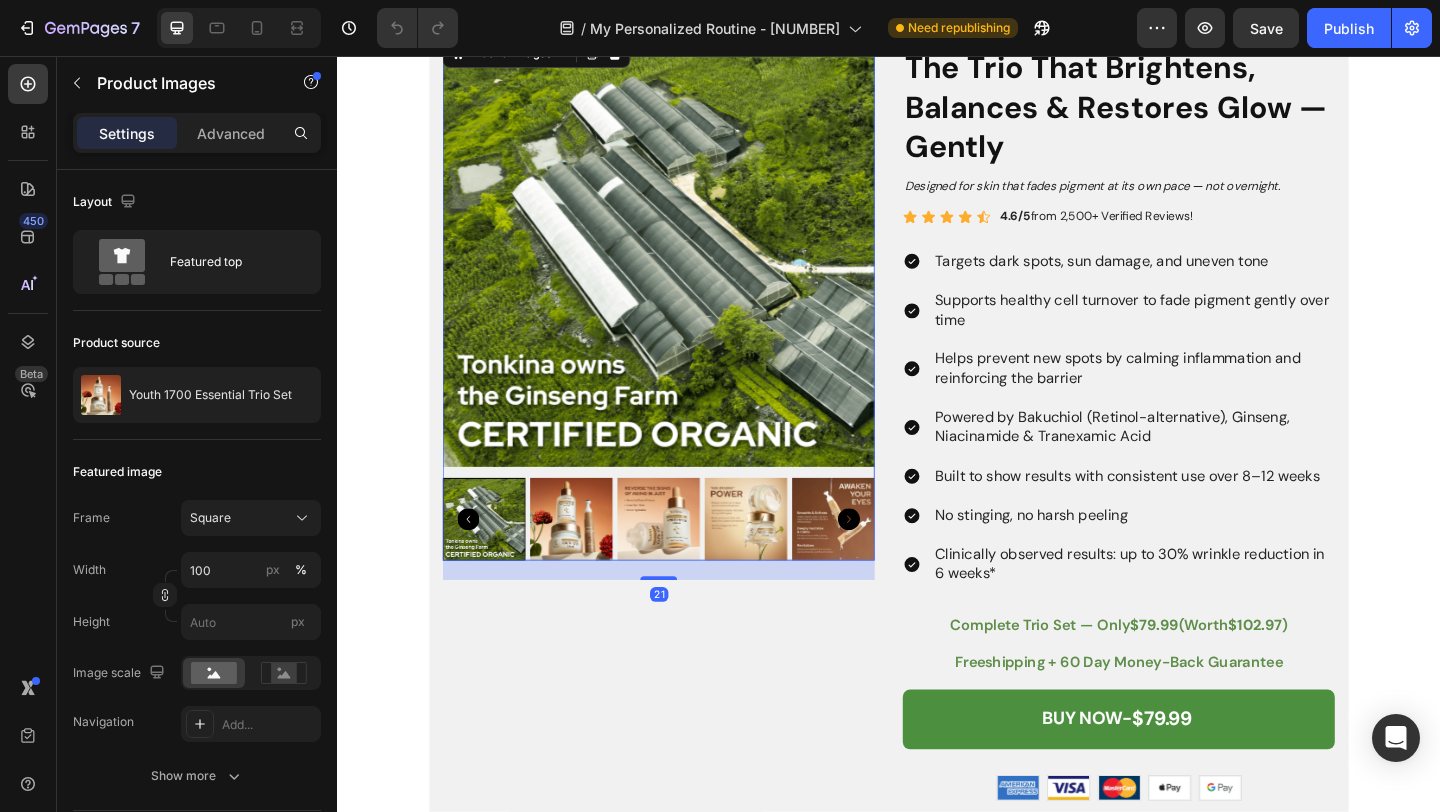 click at bounding box center [592, 560] 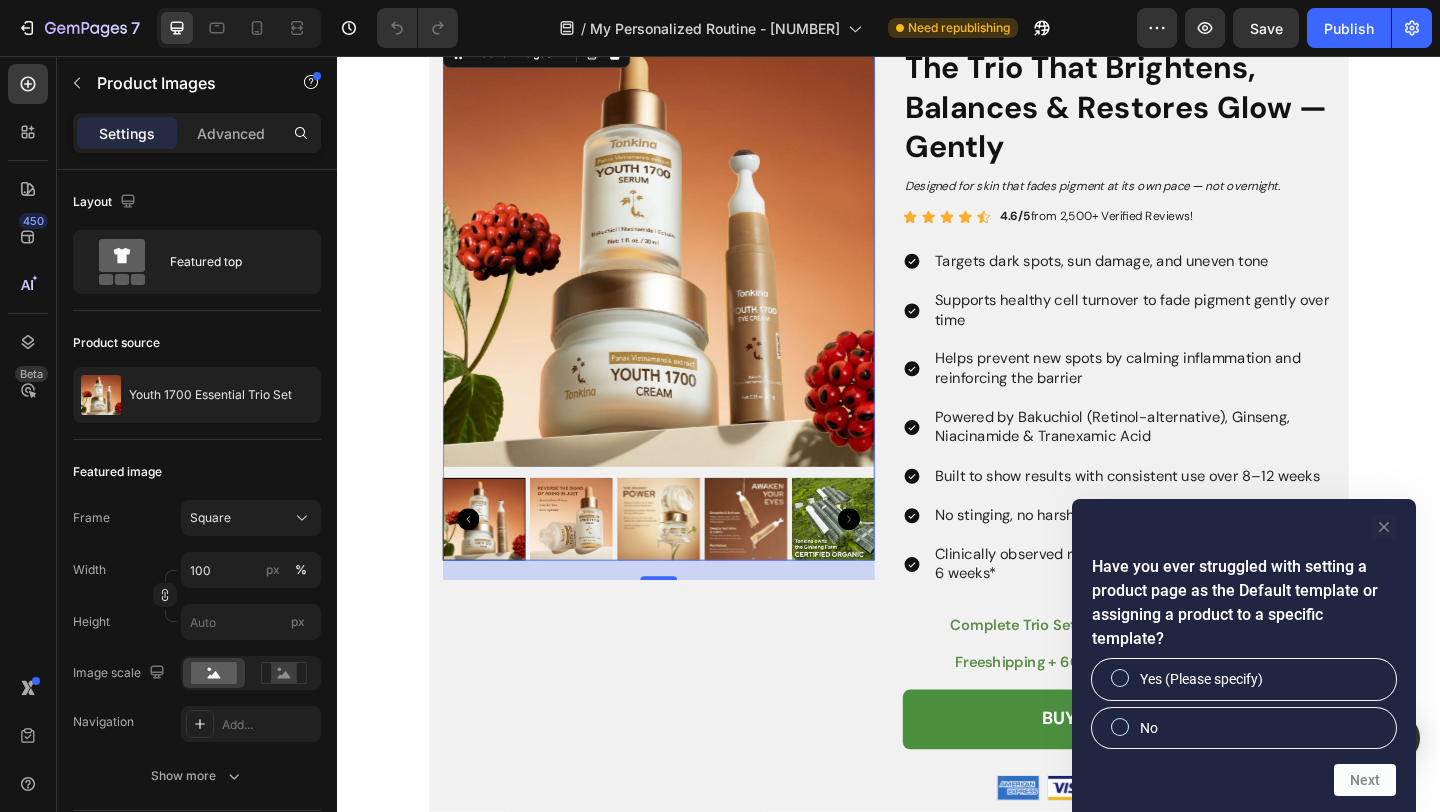 click 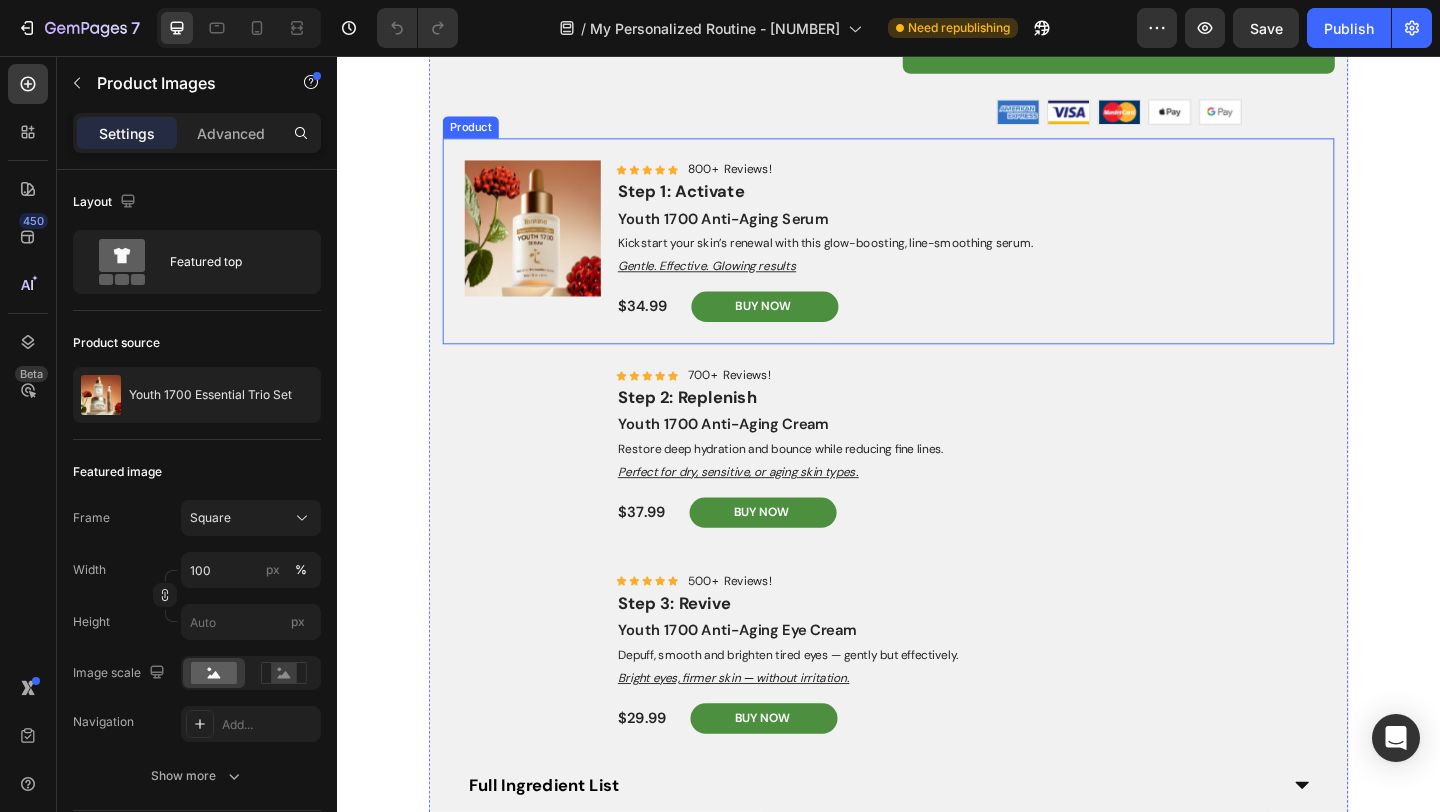 scroll, scrollTop: 3259, scrollLeft: 0, axis: vertical 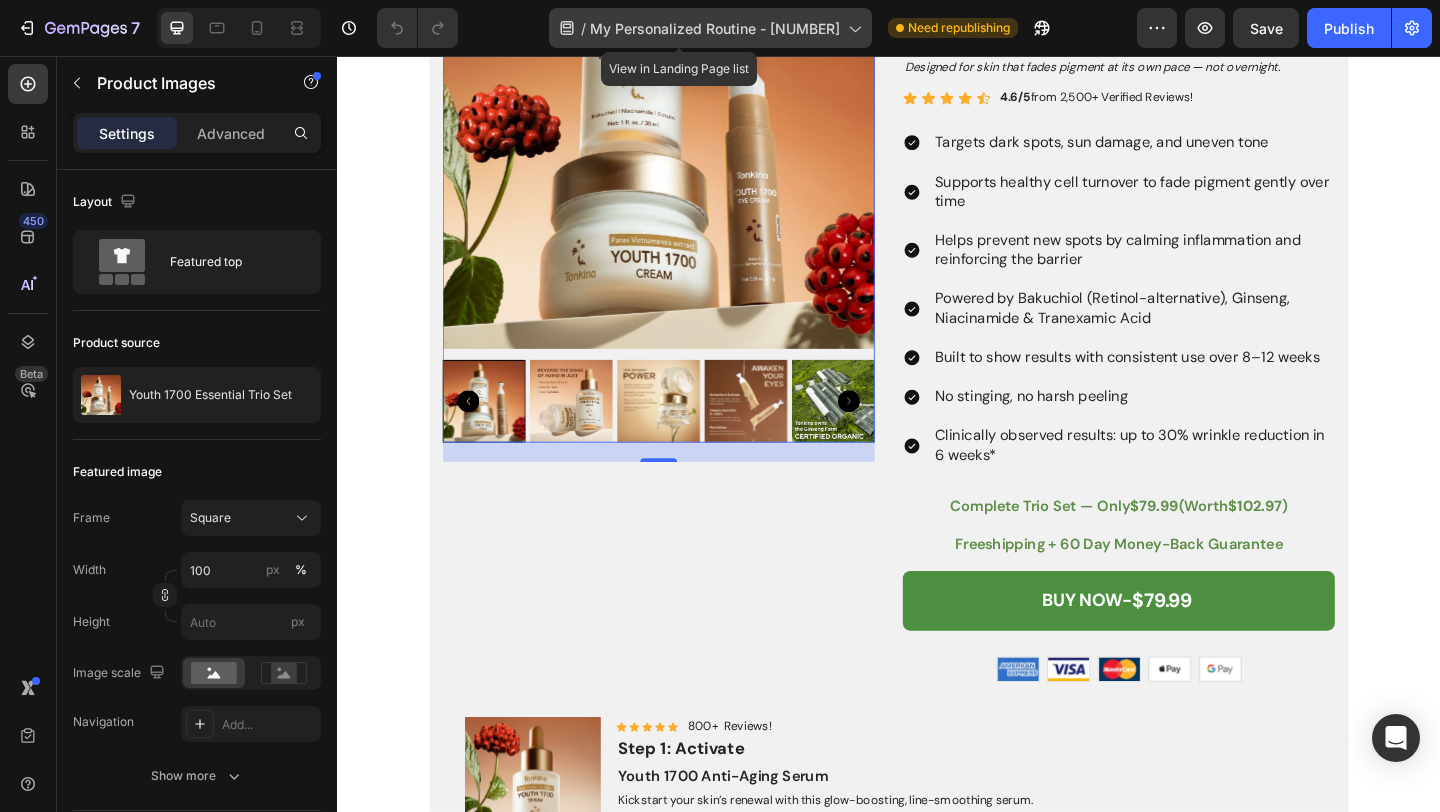 click on "My Personalized Routine - 2" at bounding box center [715, 28] 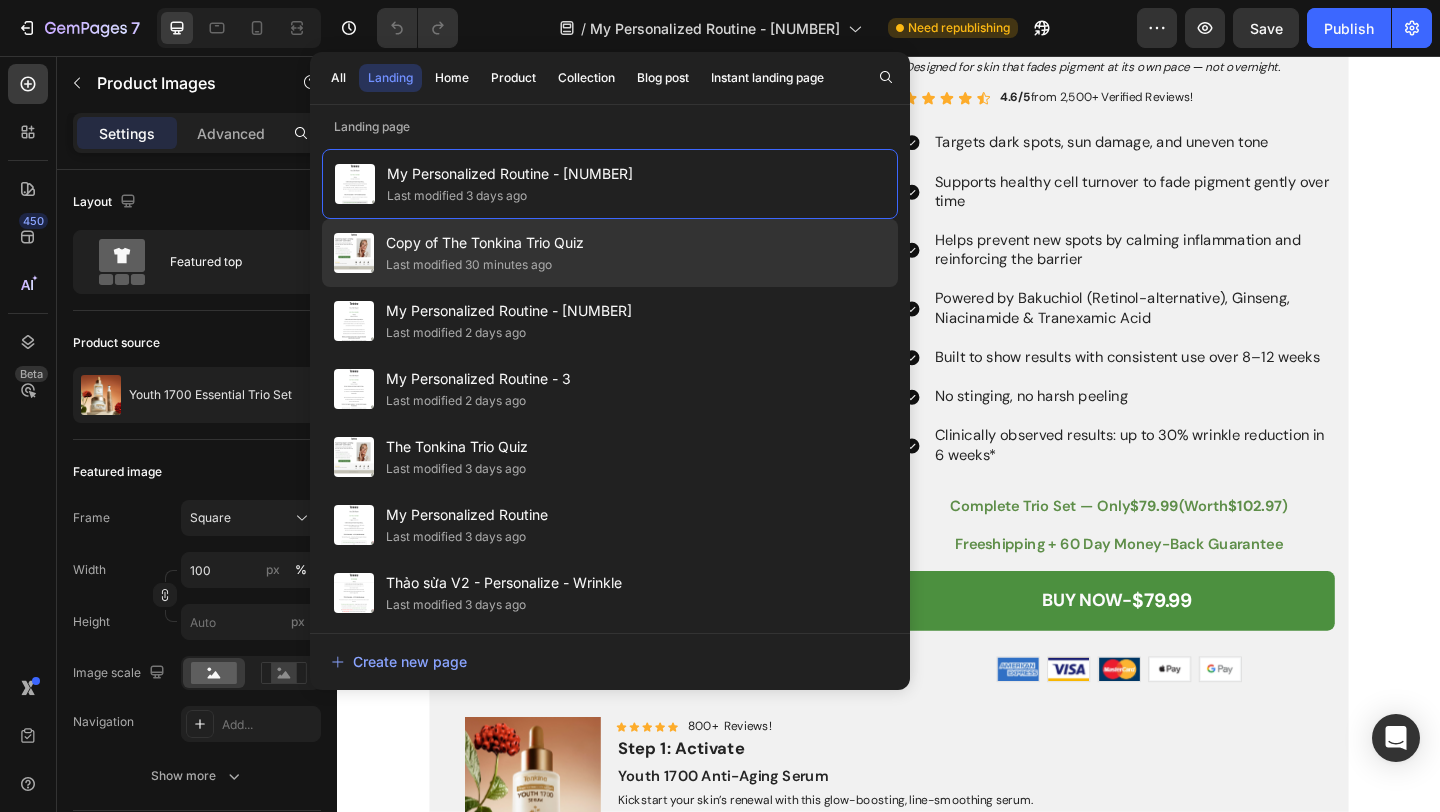 click on "Copy of The Tonkina Trio Quiz Last modified 30 minutes ago" 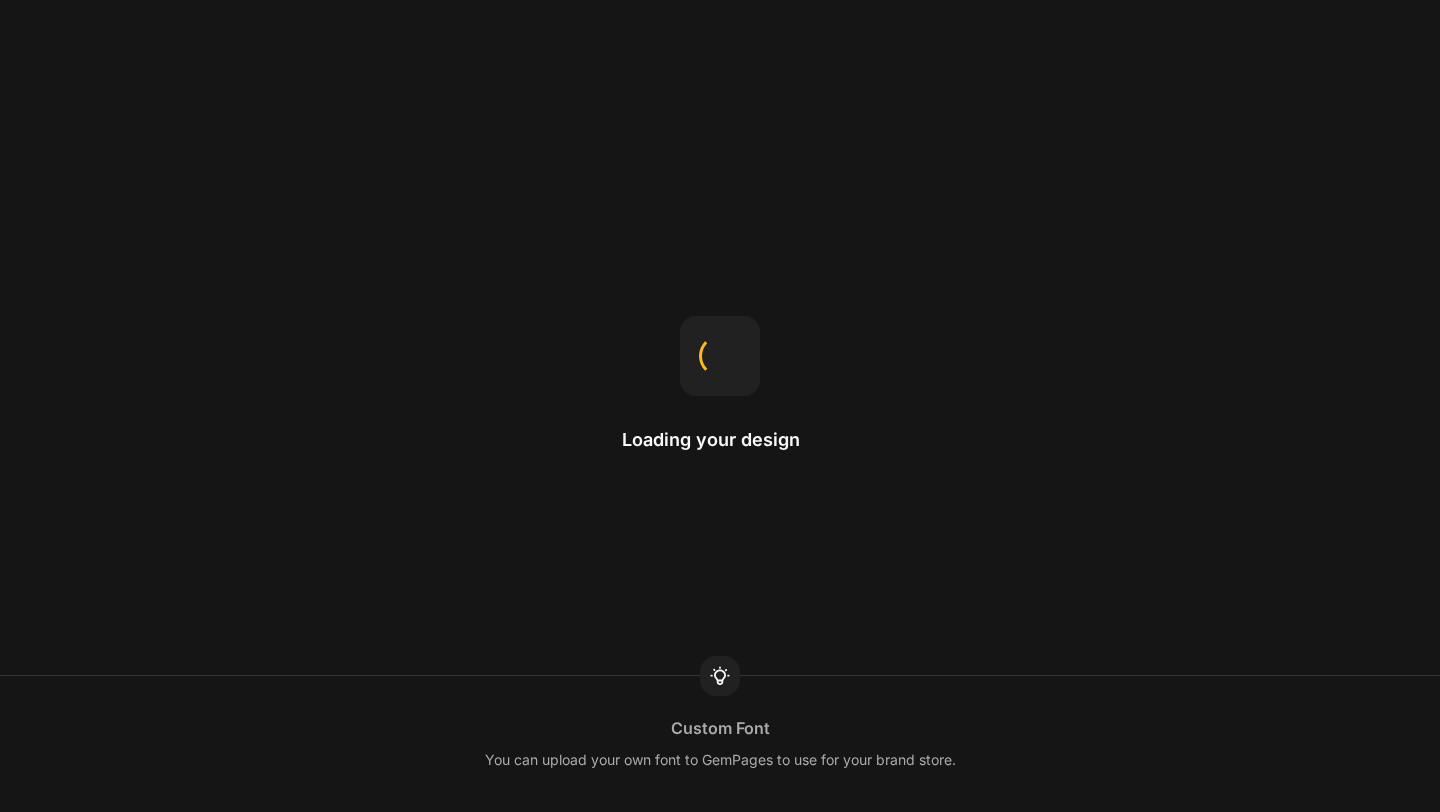 scroll, scrollTop: 0, scrollLeft: 0, axis: both 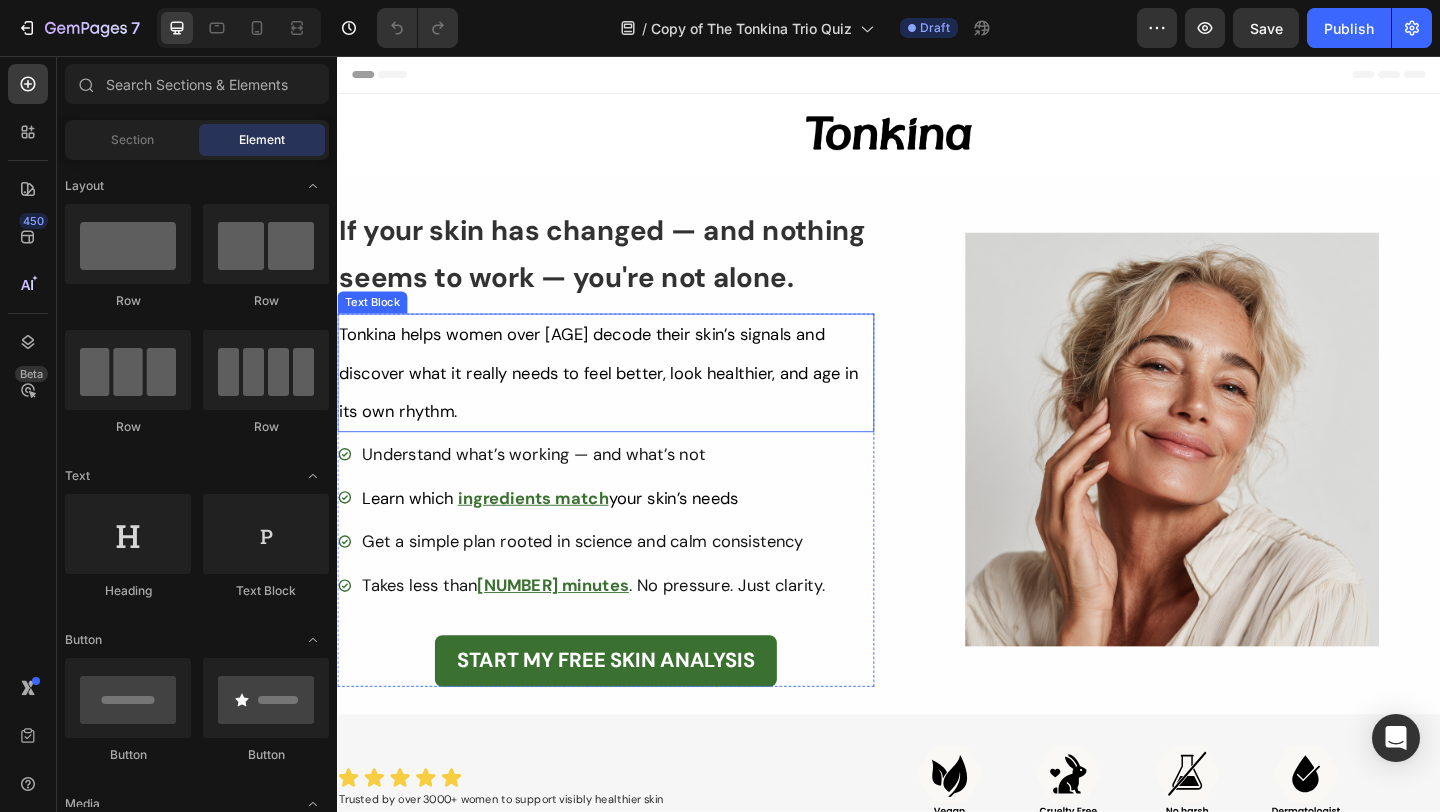 click on "Tonkina helps women over 40 decode their skin’s signals and discover what it really needs to feel better, look healthier, and age in its own rhythm." at bounding box center [621, 400] 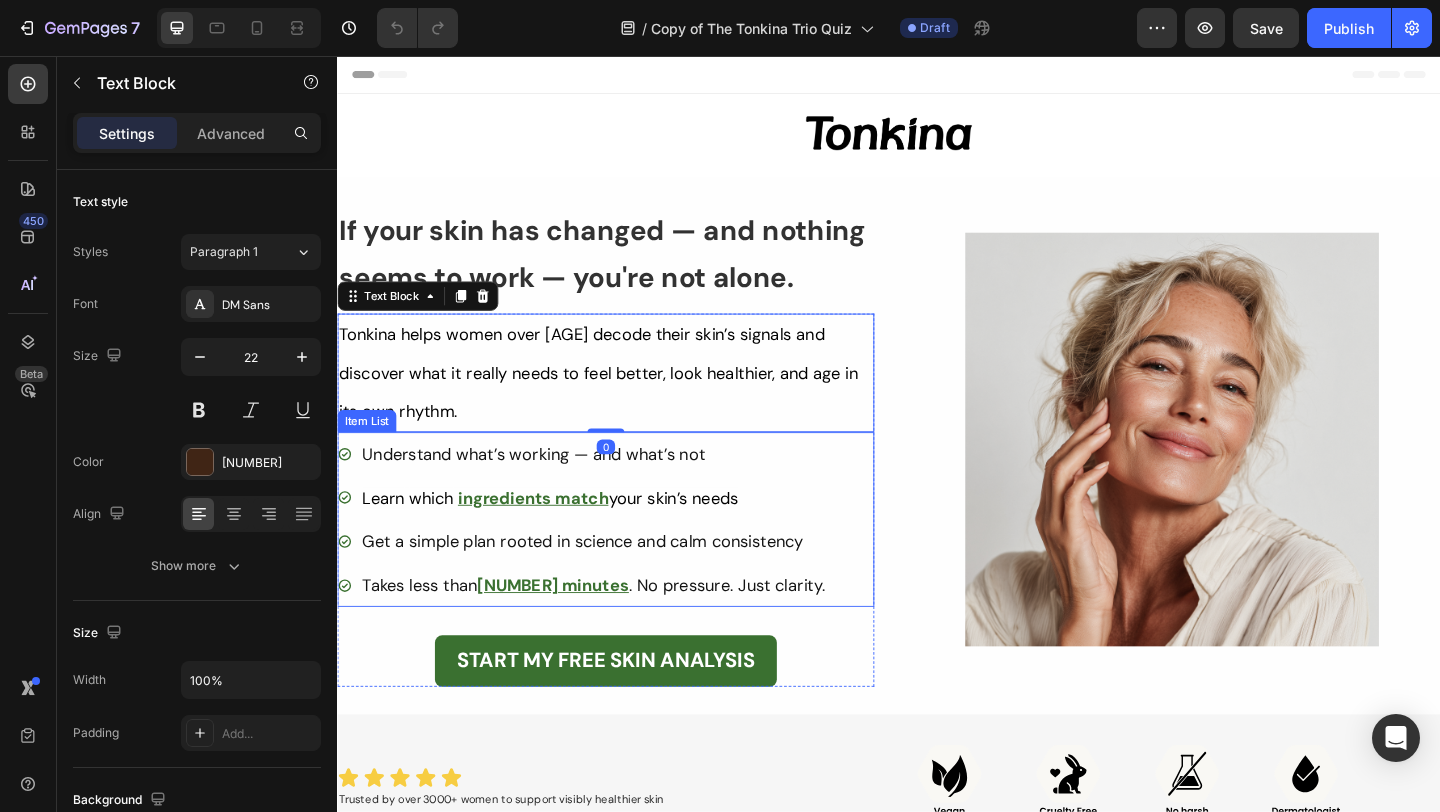 click on "ingredients match" at bounding box center [550, 537] 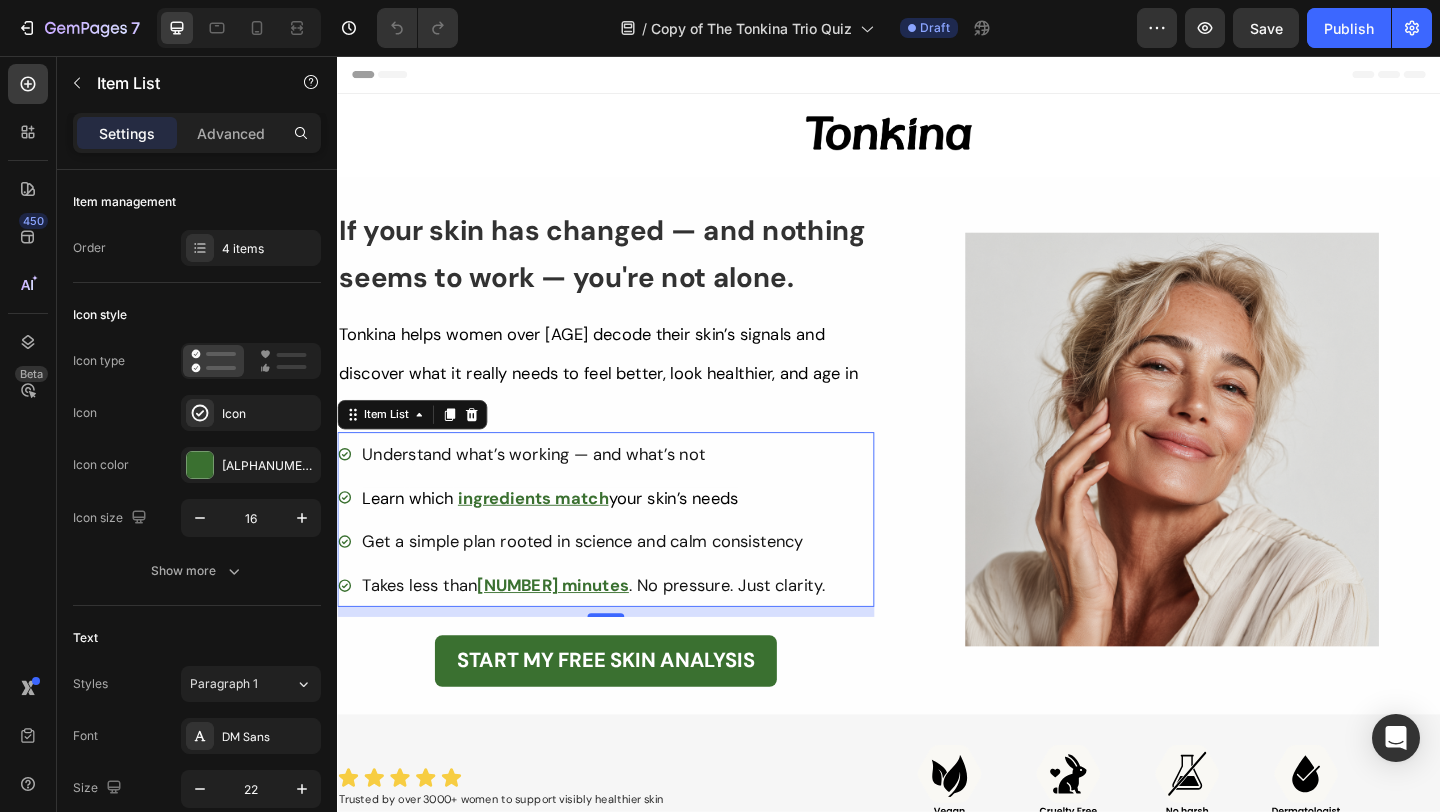 click on "ingredients match" at bounding box center [550, 537] 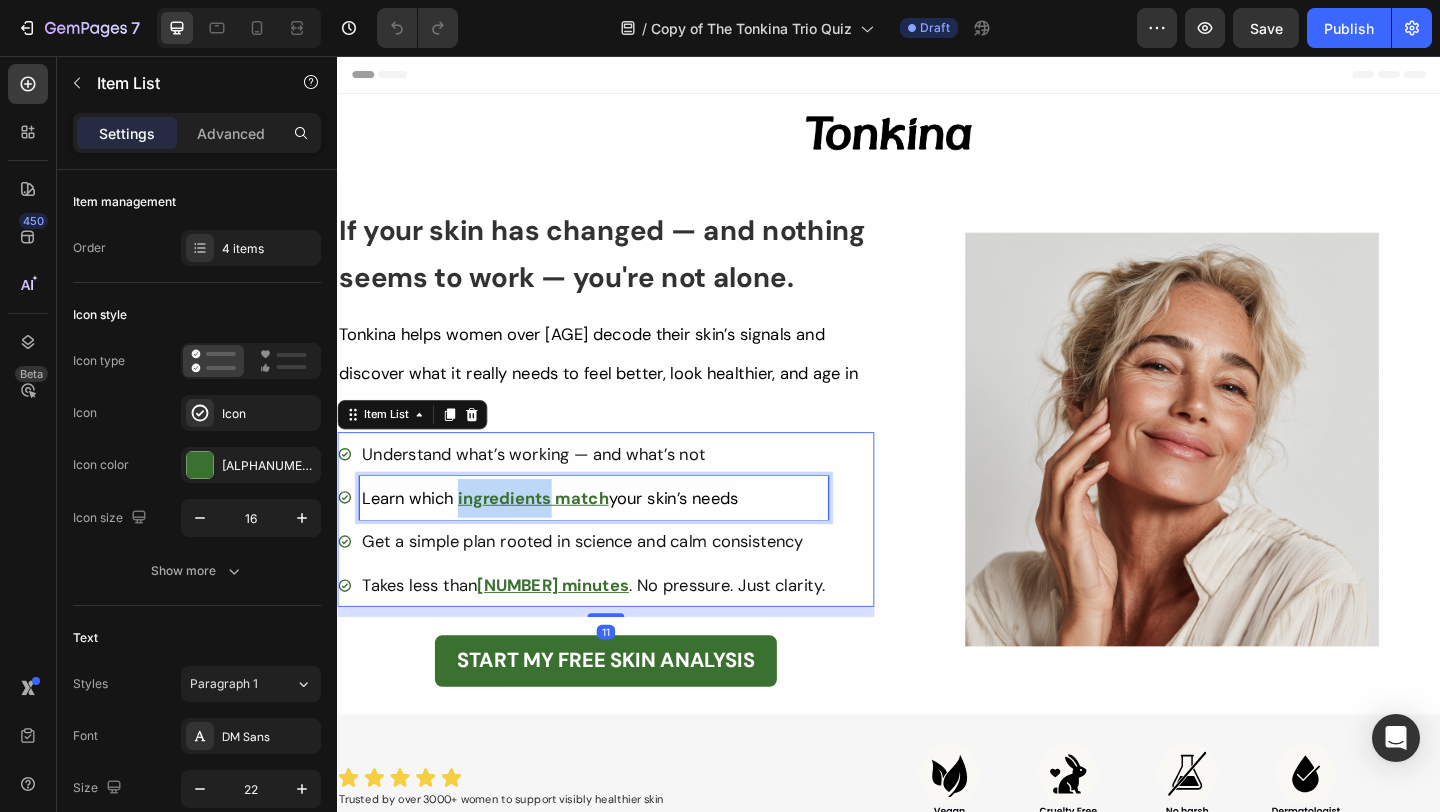 click on "ingredients match" at bounding box center [550, 537] 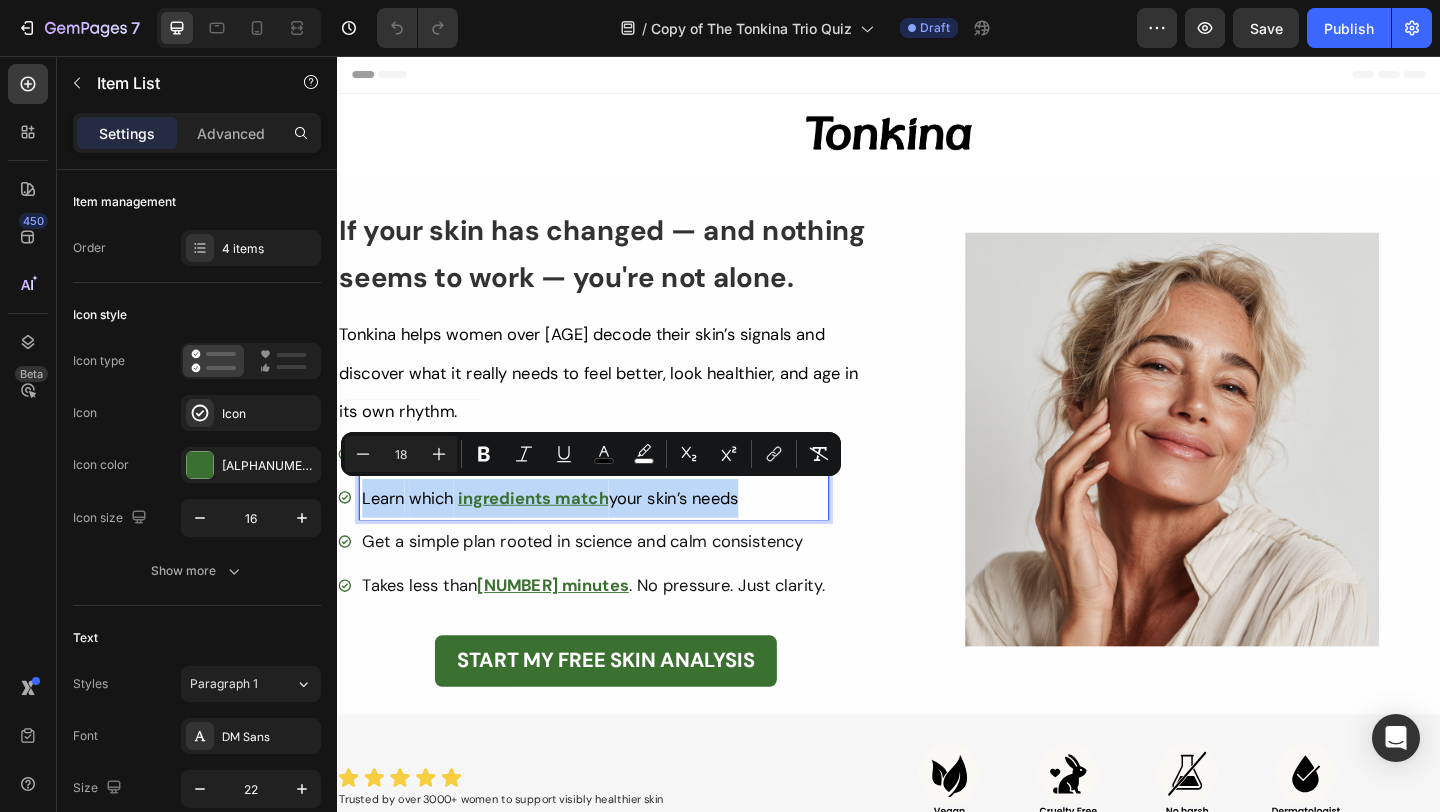 click on "ingredients match" at bounding box center (550, 537) 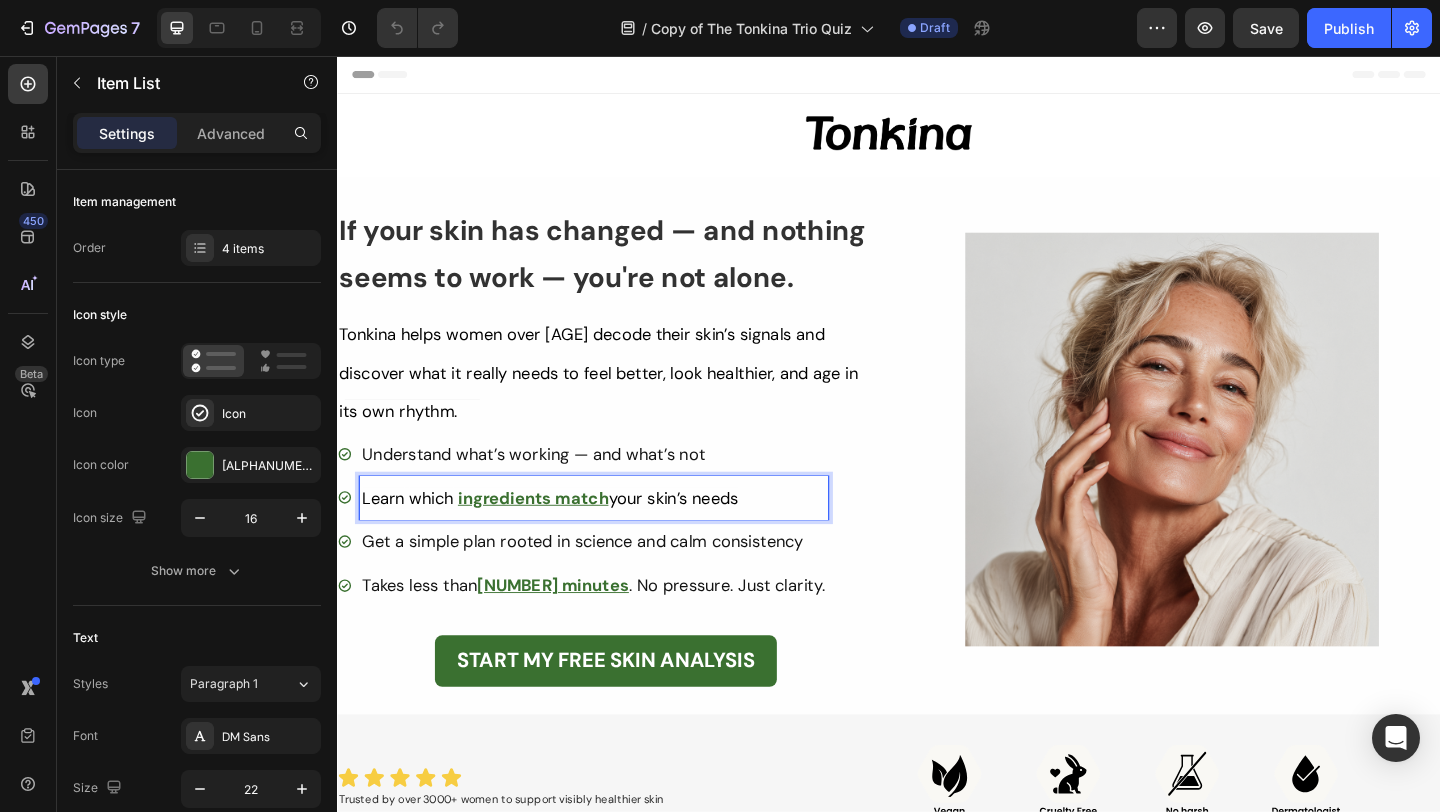 click on "ingredients match" at bounding box center (550, 537) 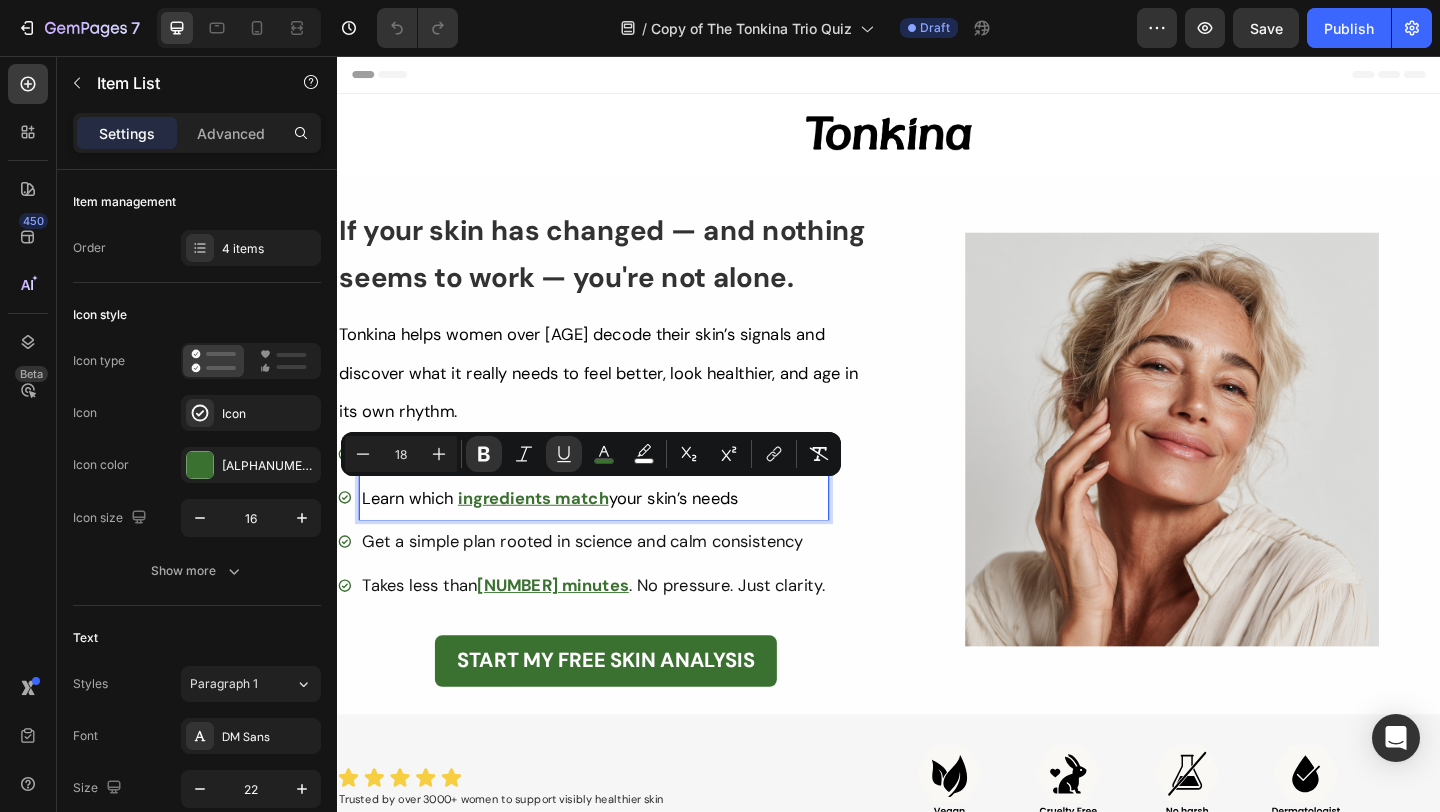 drag, startPoint x: 472, startPoint y: 540, endPoint x: 631, endPoint y: 538, distance: 159.01257 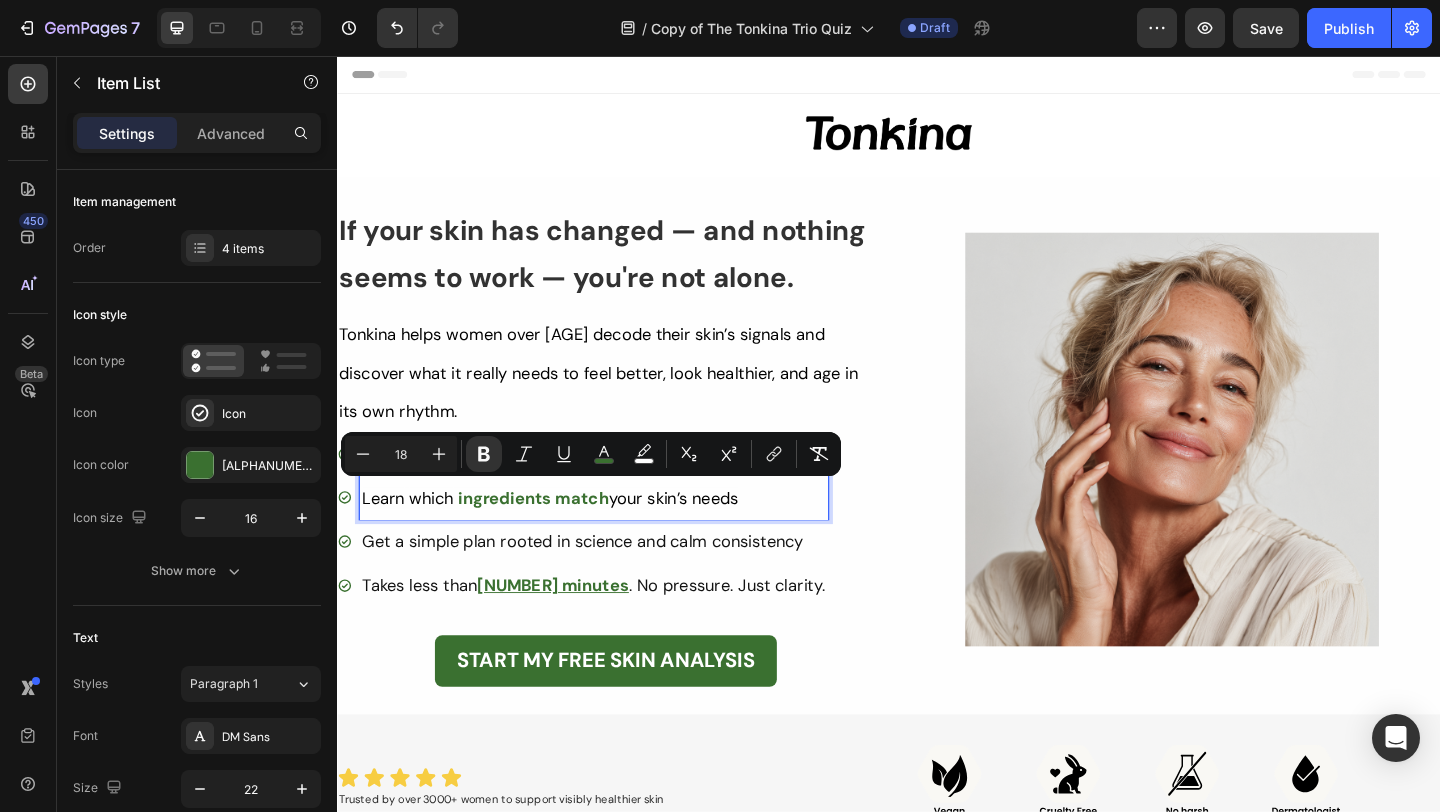 click on "Get a simple plan rooted in science and calm consistency" at bounding box center (616, 584) 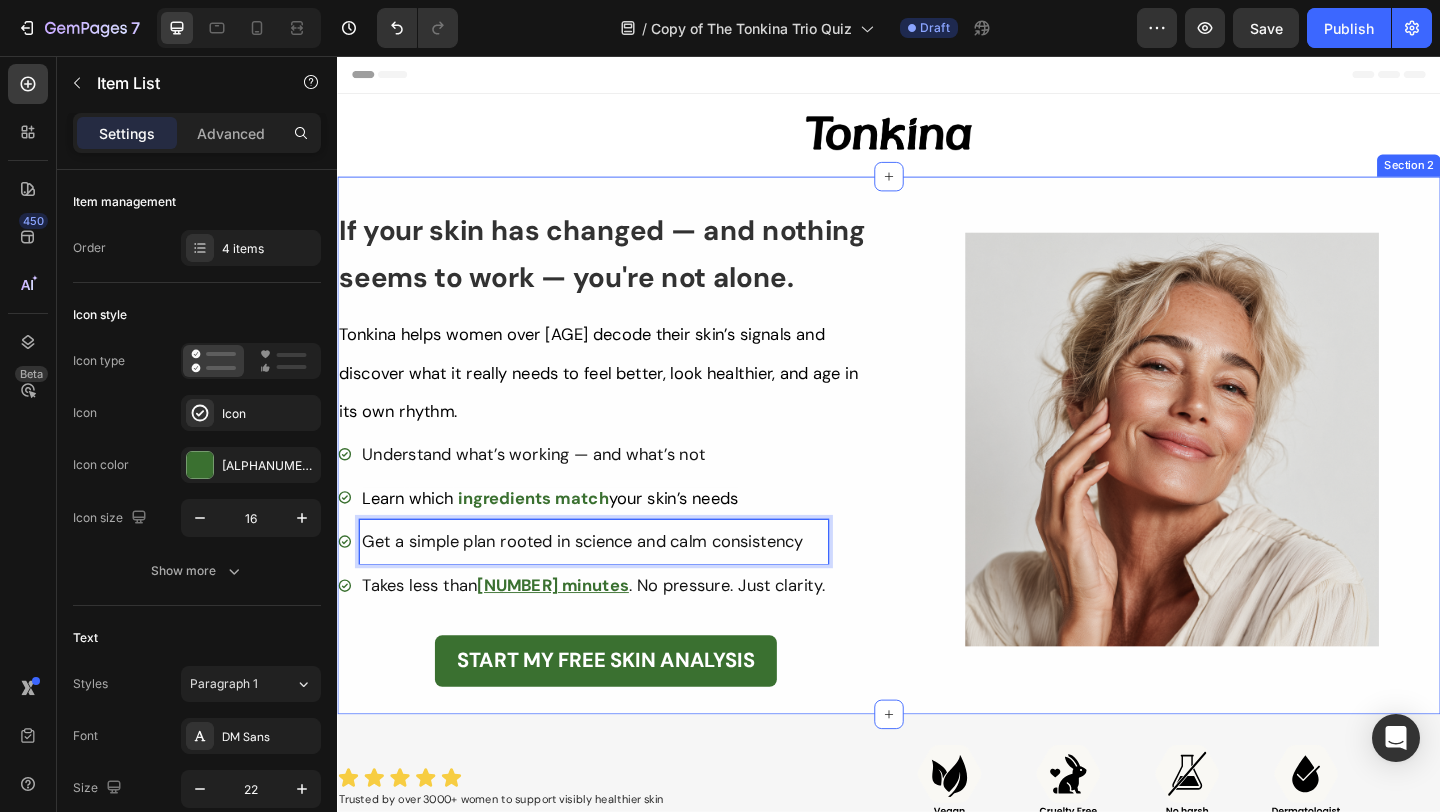 click on "Image If your skin has changed — and nothing seems to work — you're not alone. Heading Tonkina helps women over 40 decode their skin’s signals and discover what it really needs to feel better, look healthier, and age in its own rhythm. Text Block
Understand what’s working — and what’s not
Learn   which   ingredients match  your skin’s needs
Get a simple plan rooted in science and calm consistency
Takes less than  1 minutes . No pressure. Just clarity. Item List   11 START MY FREE SKIN ANALYSIS Button Row Product Row Image Row Section 2" at bounding box center [937, 479] 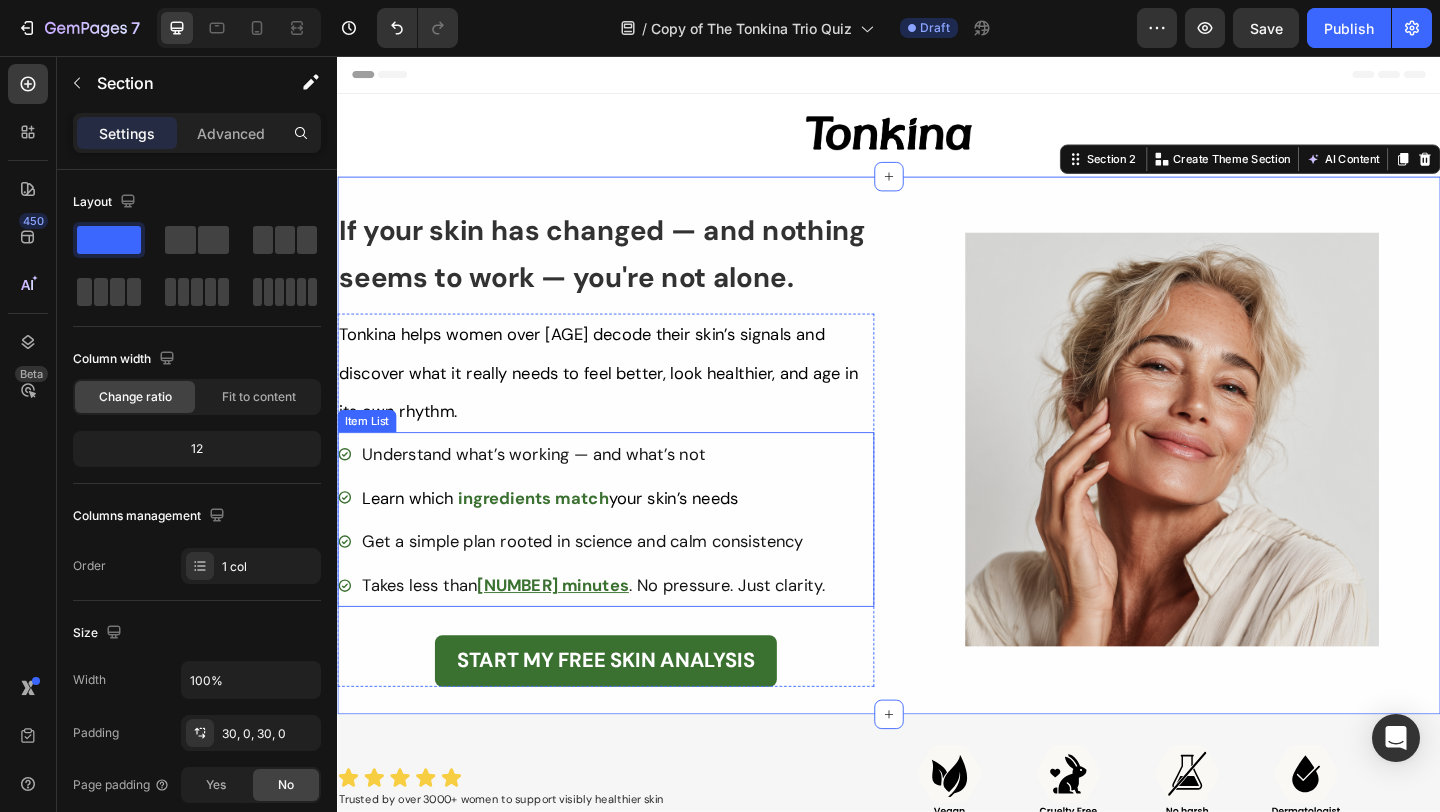 click on "Get a simple plan rooted in science and calm consistency" at bounding box center [616, 584] 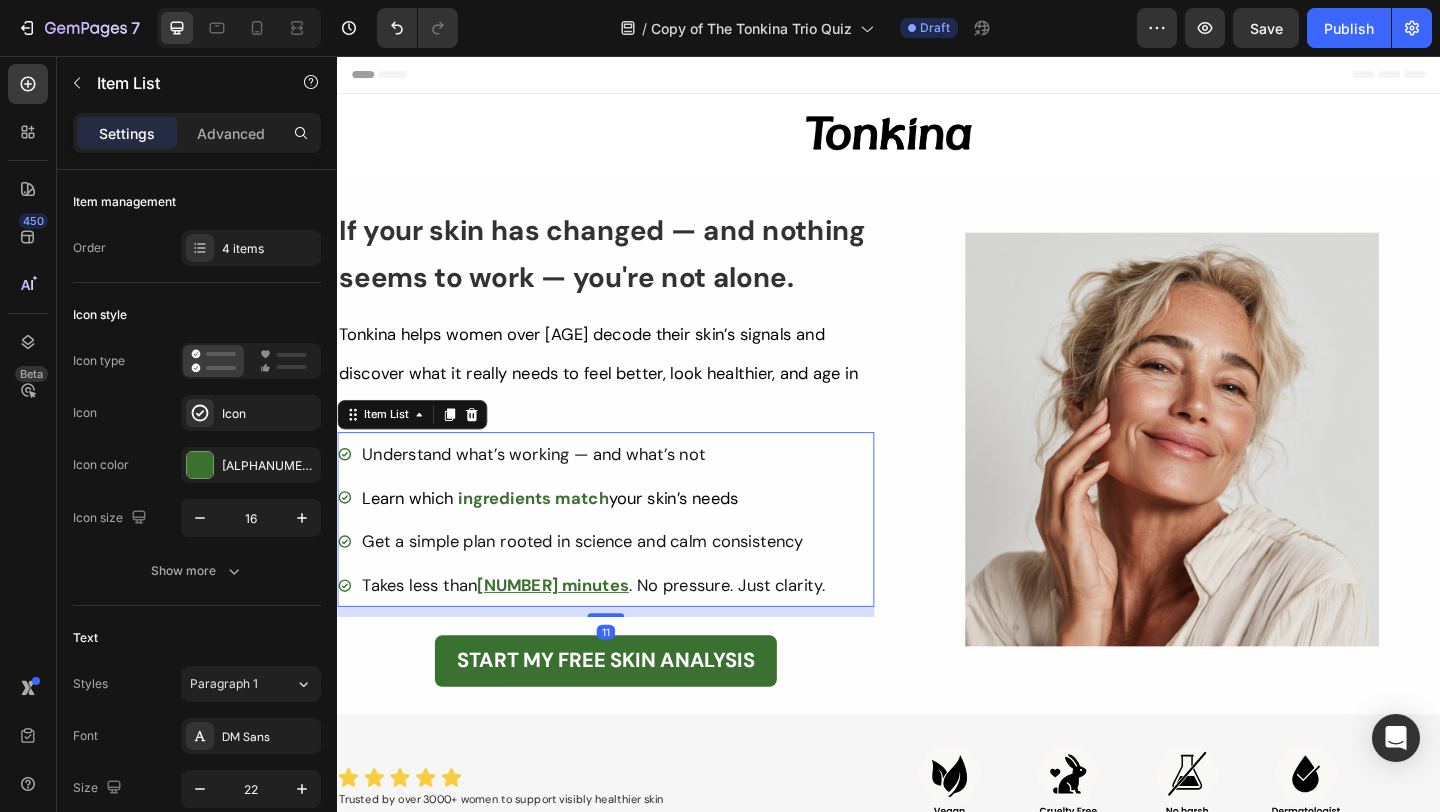click on "Get a simple plan rooted in science and calm consistency" at bounding box center (616, 584) 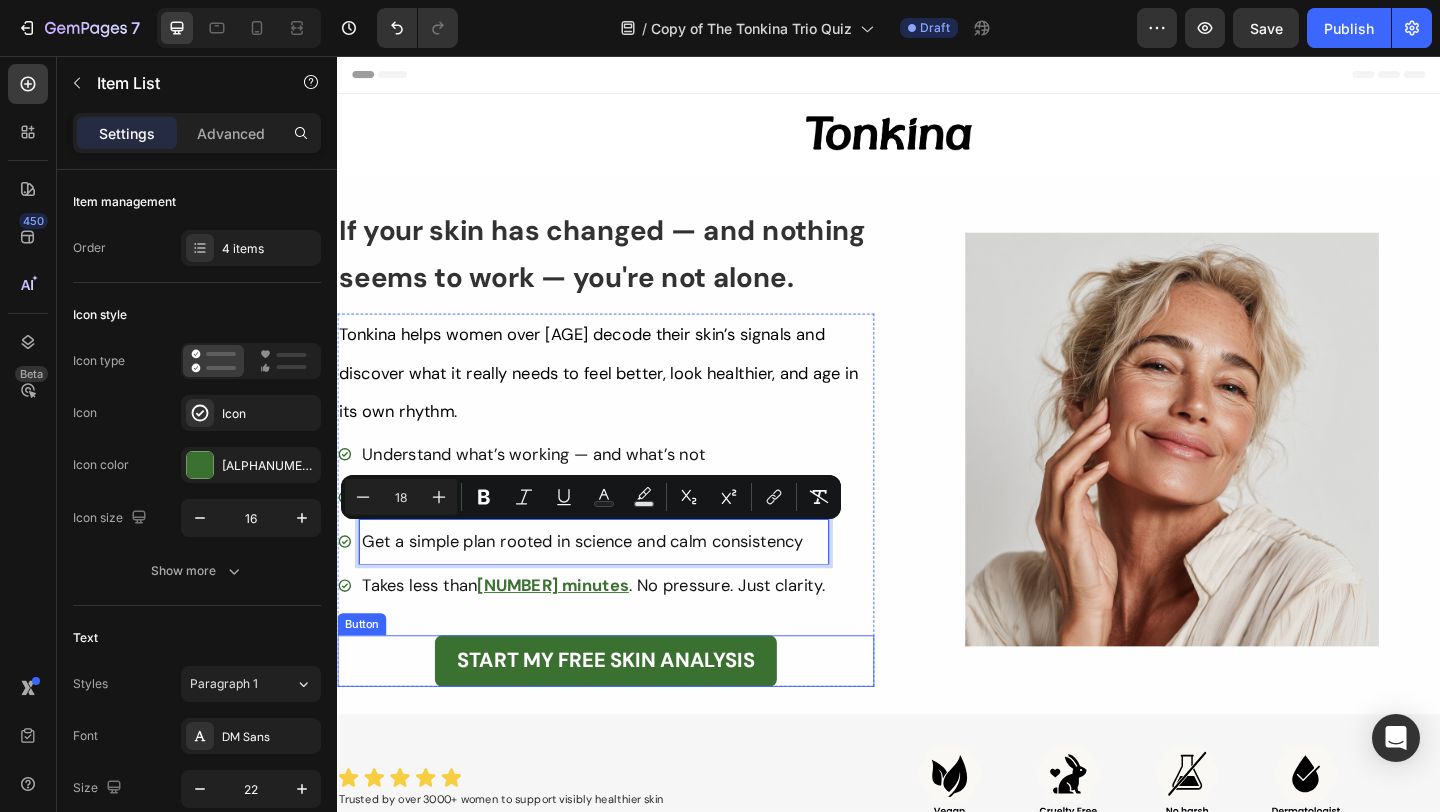 click on "START MY FREE SKIN ANALYSIS Button" at bounding box center (629, 714) 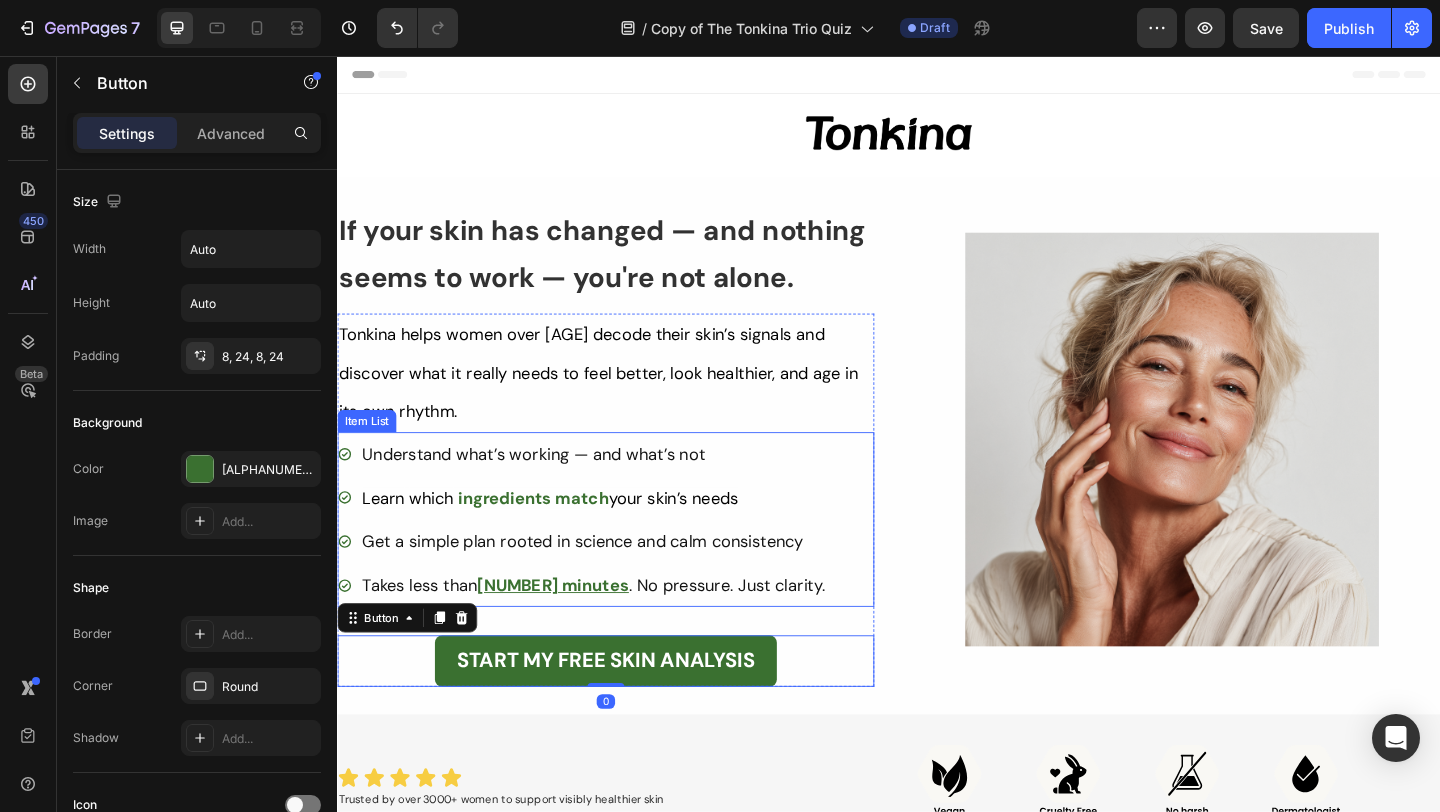 click on "Get a simple plan rooted in science and calm consistency" at bounding box center (616, 584) 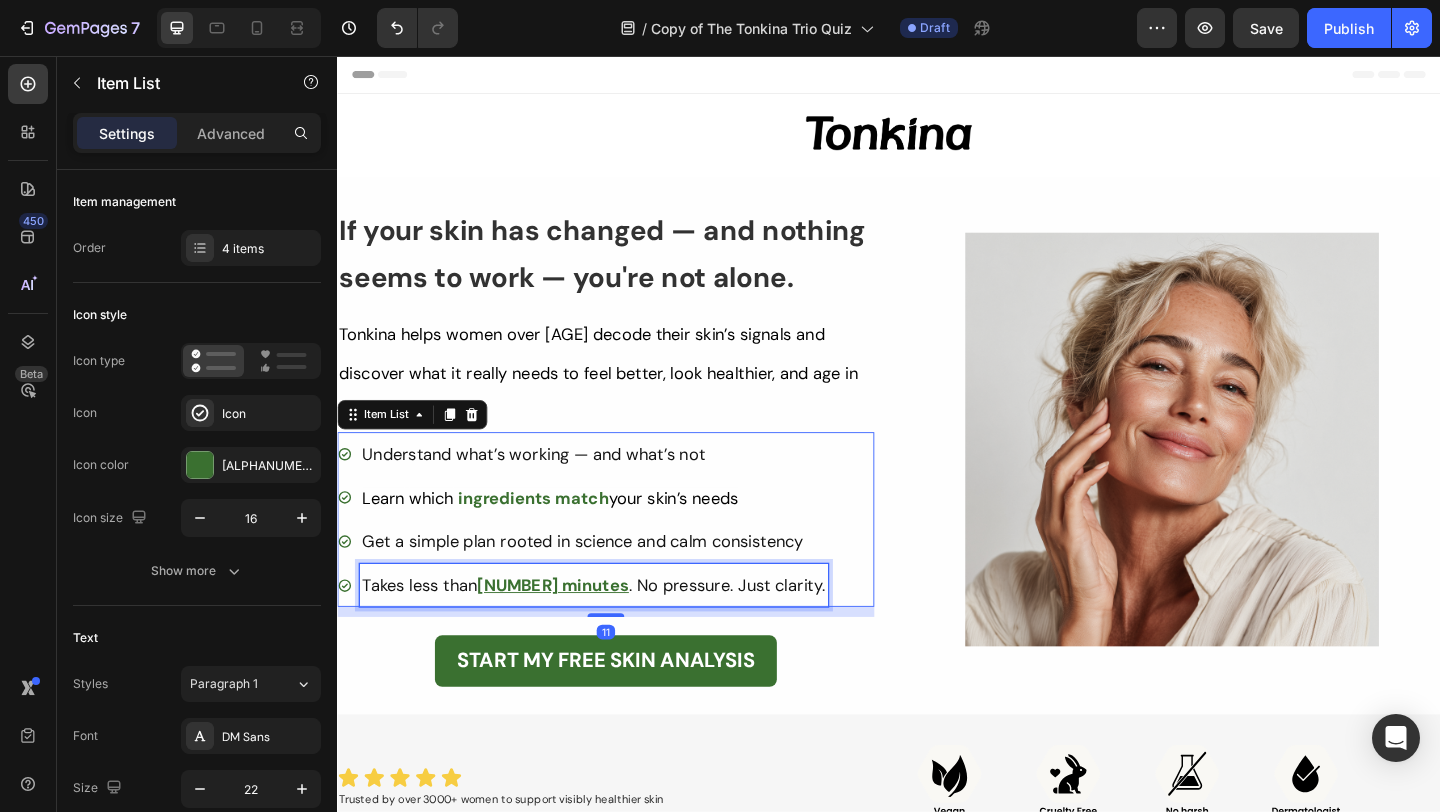 click on "1 minutes" at bounding box center (571, 632) 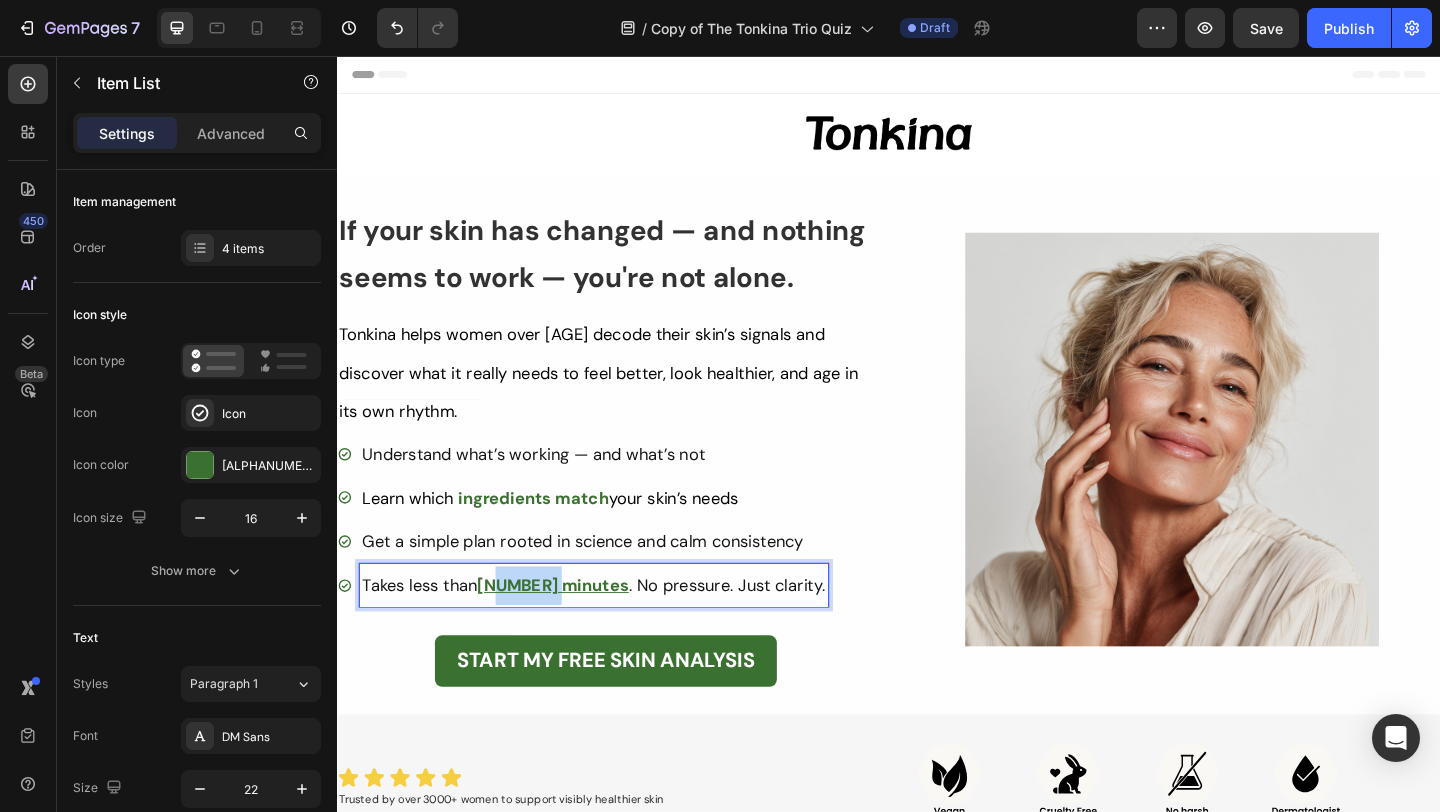 click on "1 minutes" at bounding box center [571, 632] 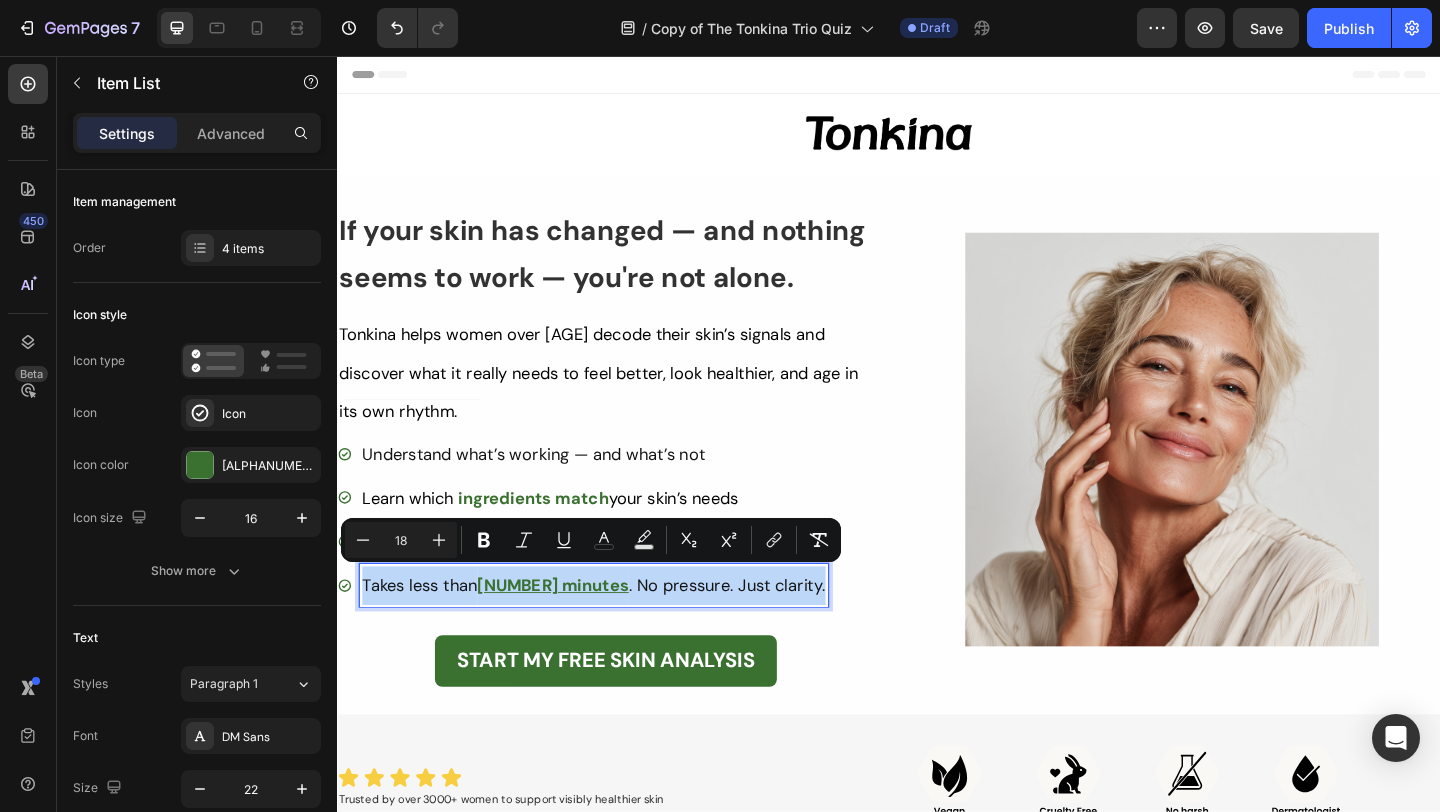 click on "Takes less than" at bounding box center [426, 632] 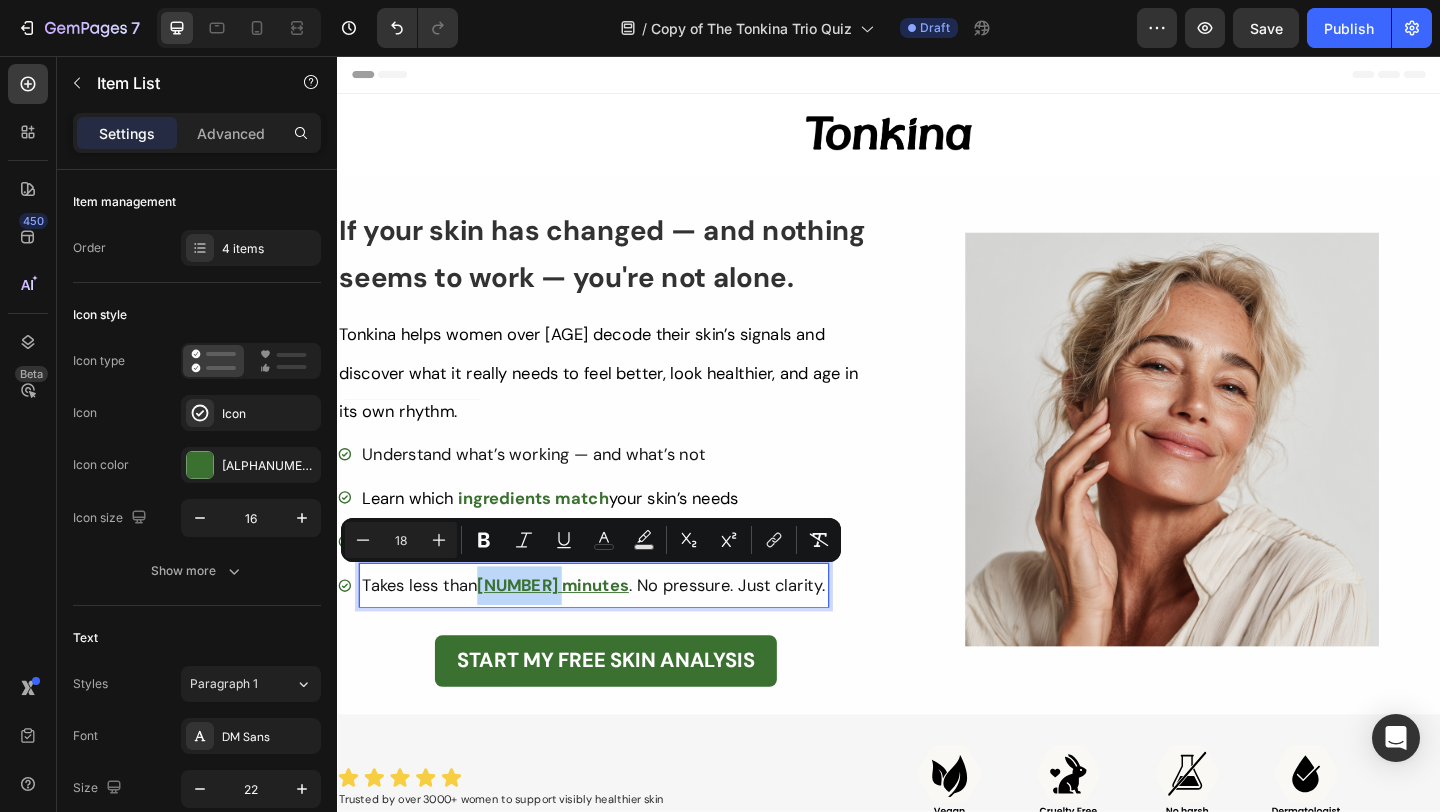 drag, startPoint x: 491, startPoint y: 628, endPoint x: 552, endPoint y: 630, distance: 61.03278 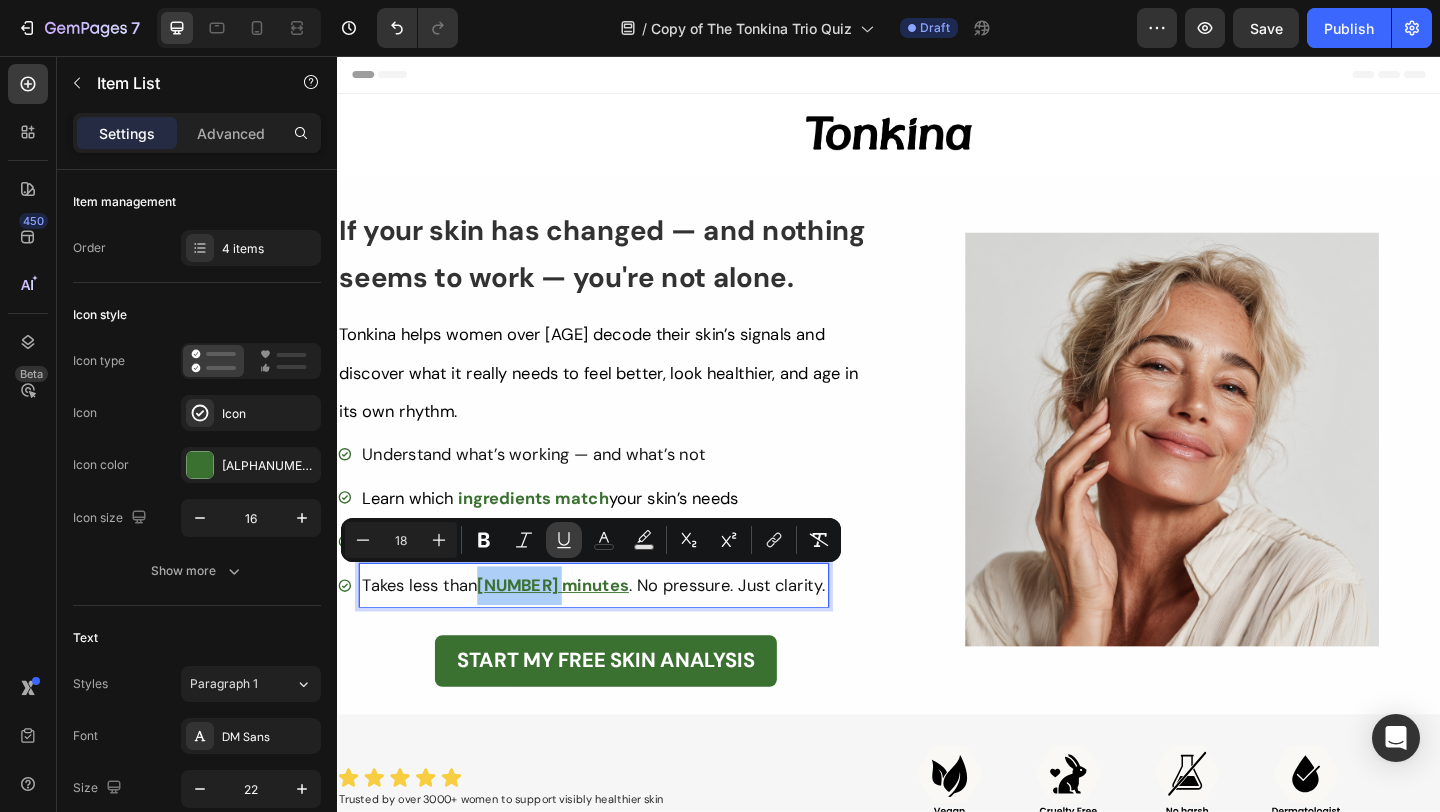 click 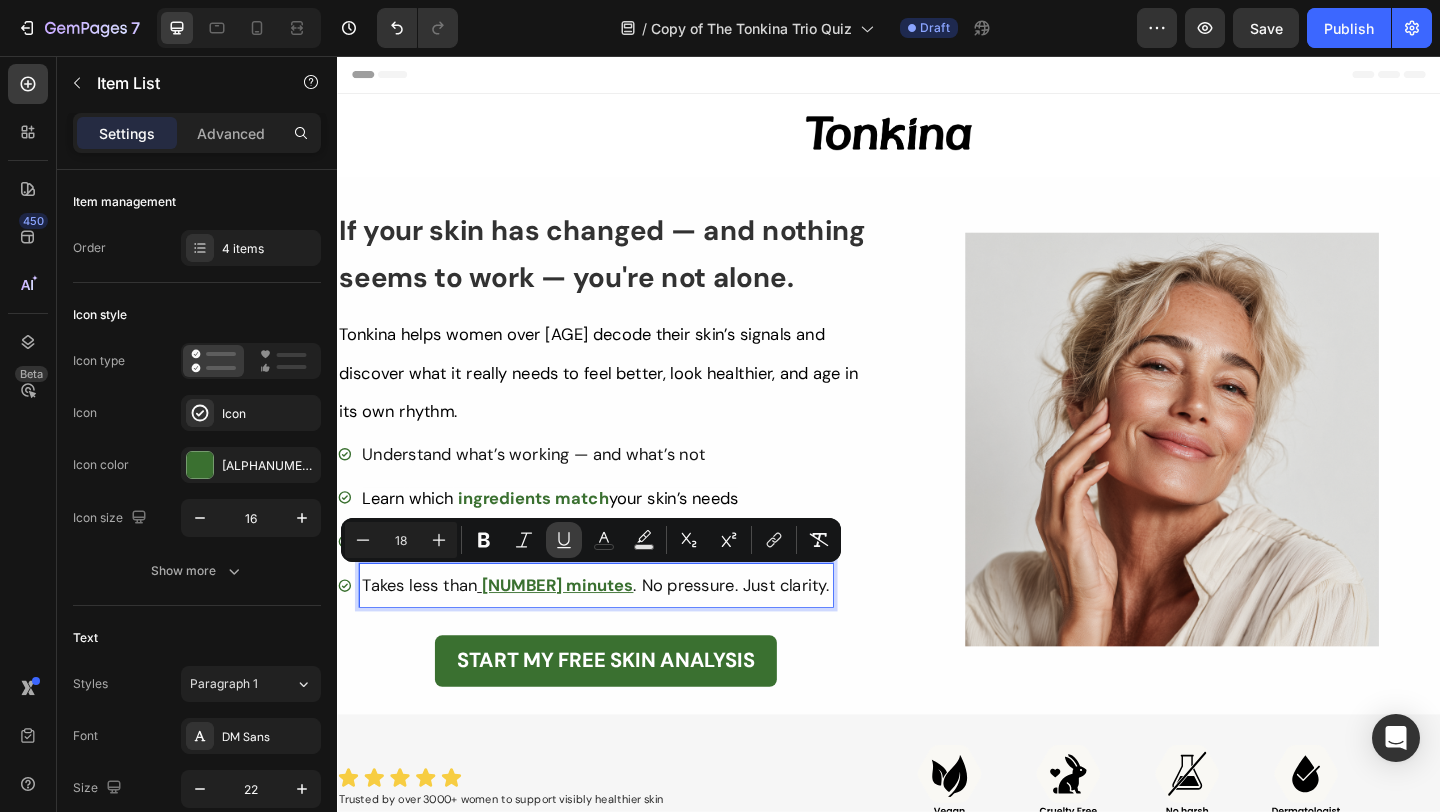click 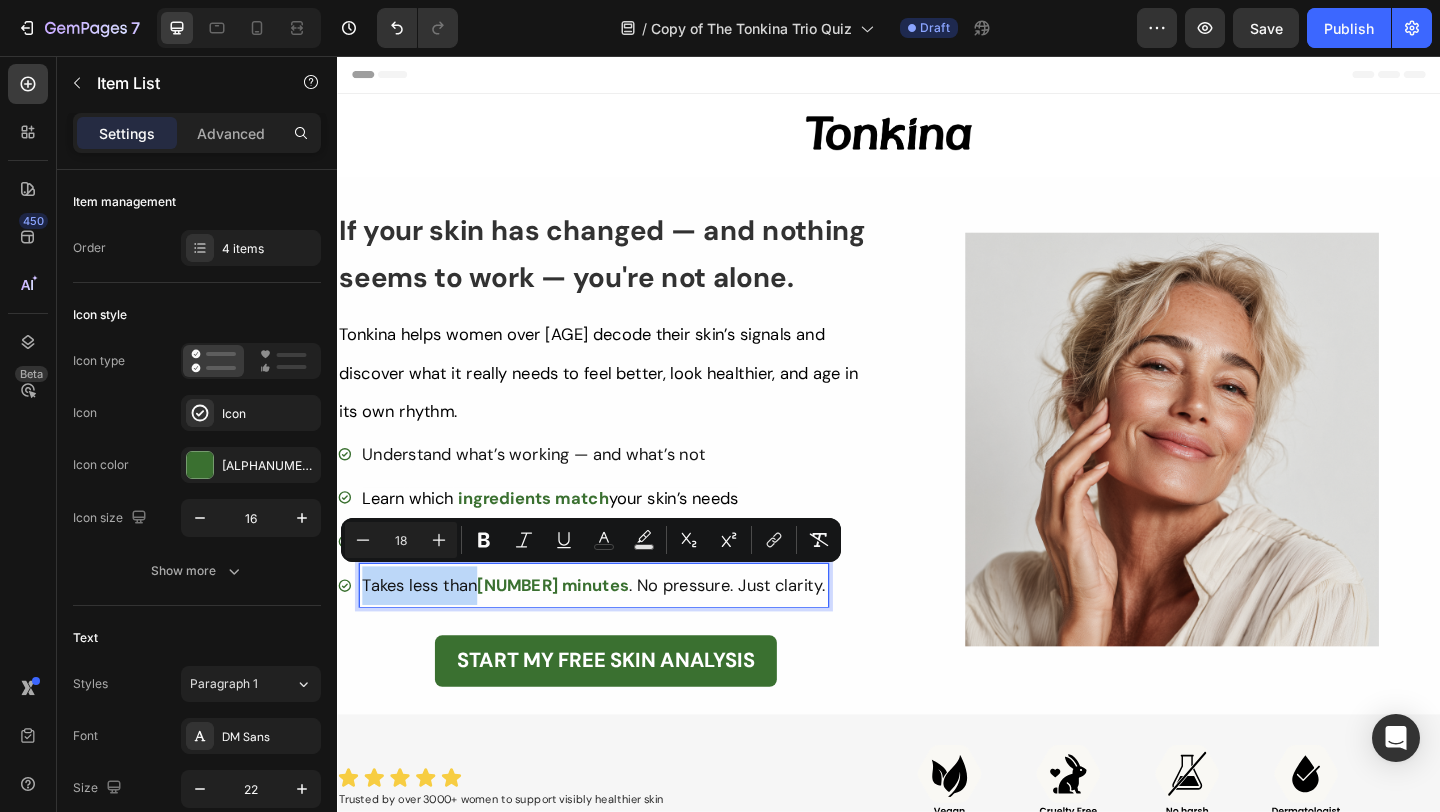 click on "Understand what’s working — and what’s not" at bounding box center [616, 489] 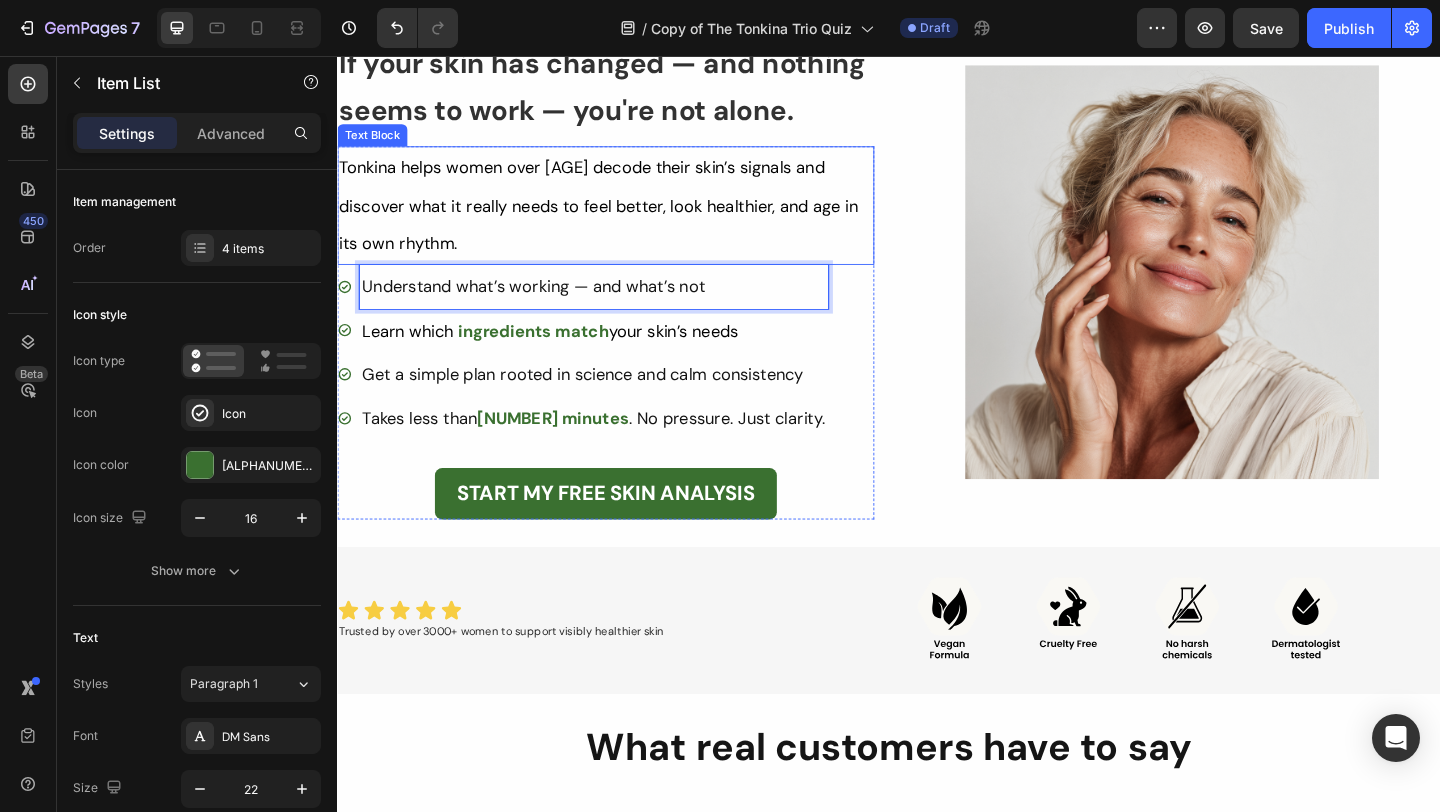 scroll, scrollTop: 205, scrollLeft: 0, axis: vertical 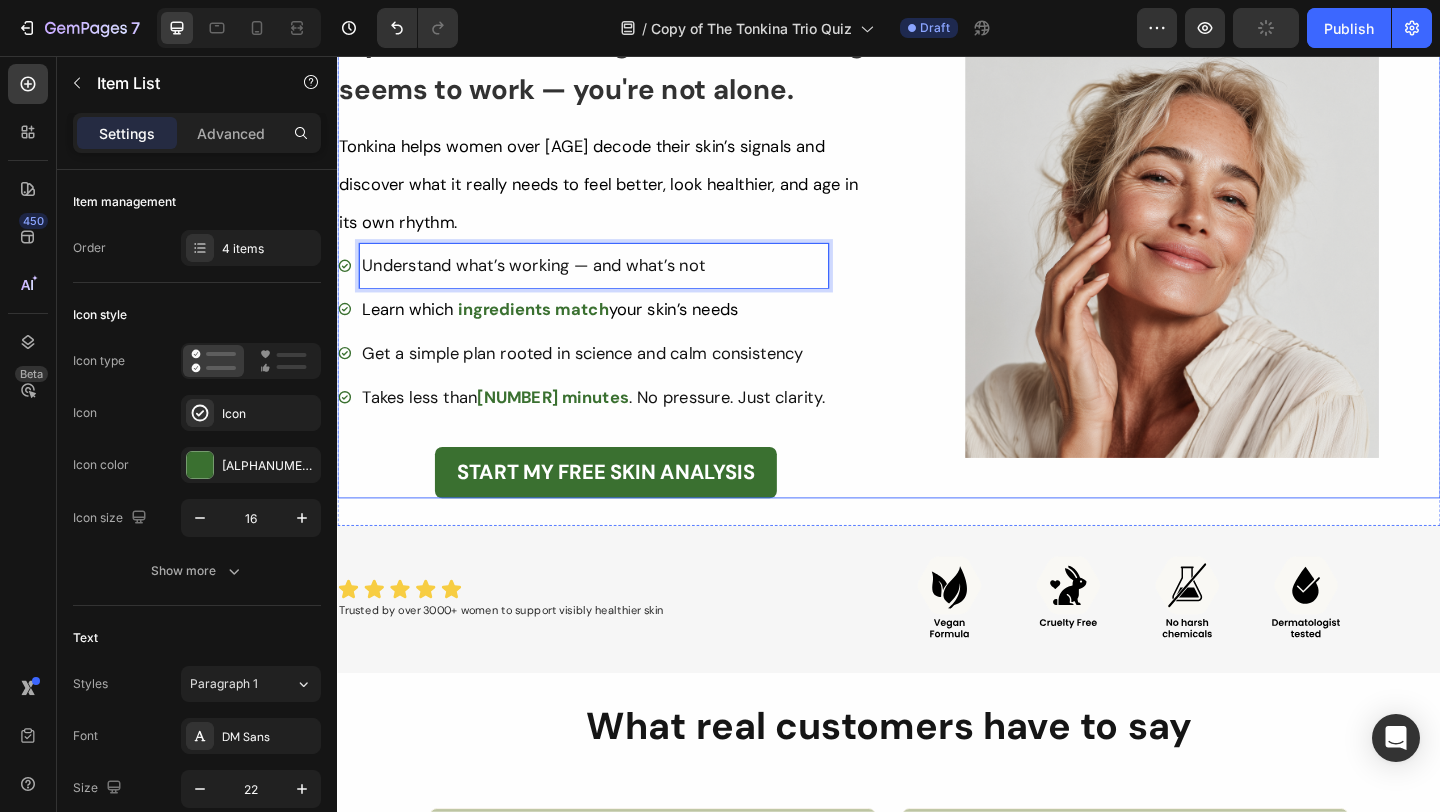 click at bounding box center (1245, 268) 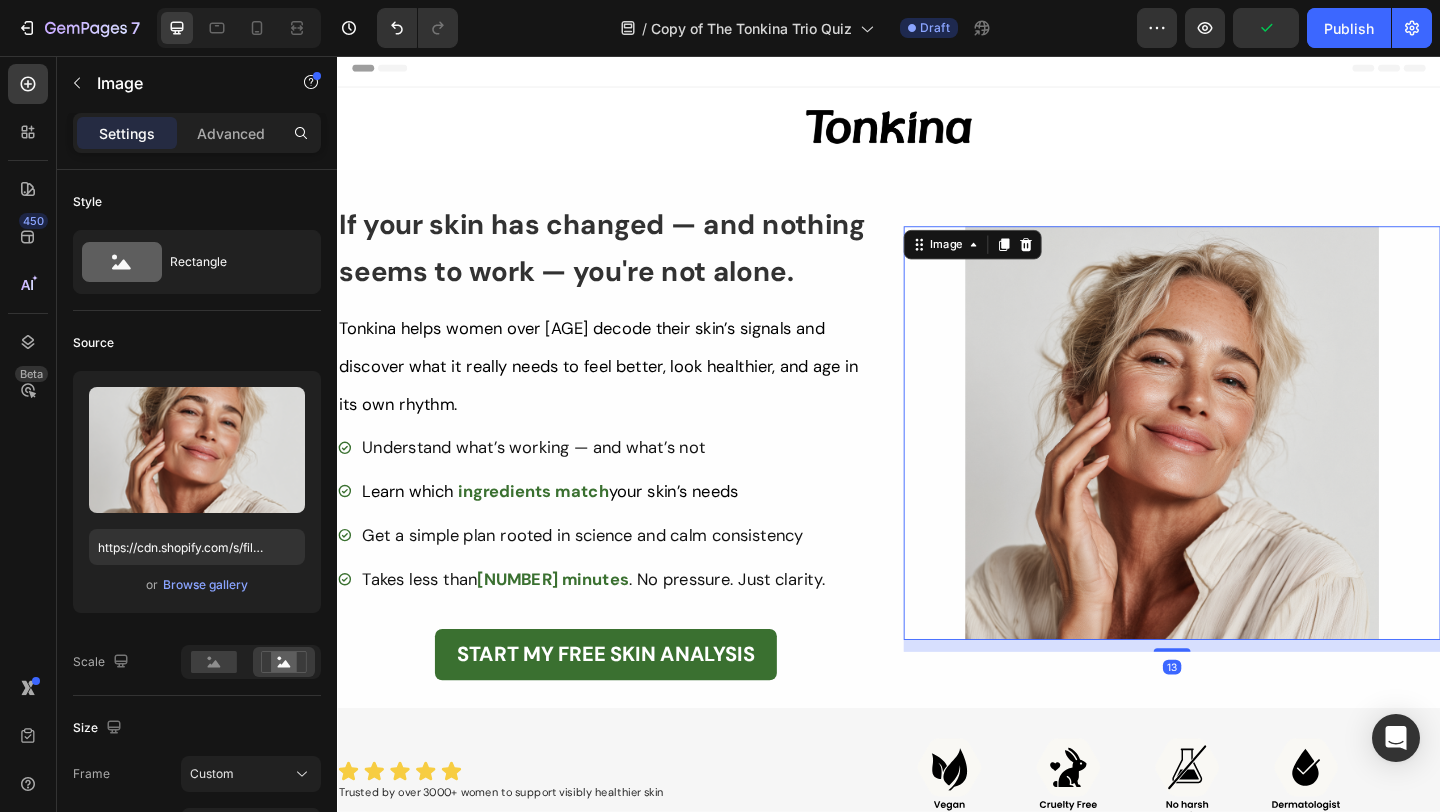 scroll, scrollTop: 3, scrollLeft: 0, axis: vertical 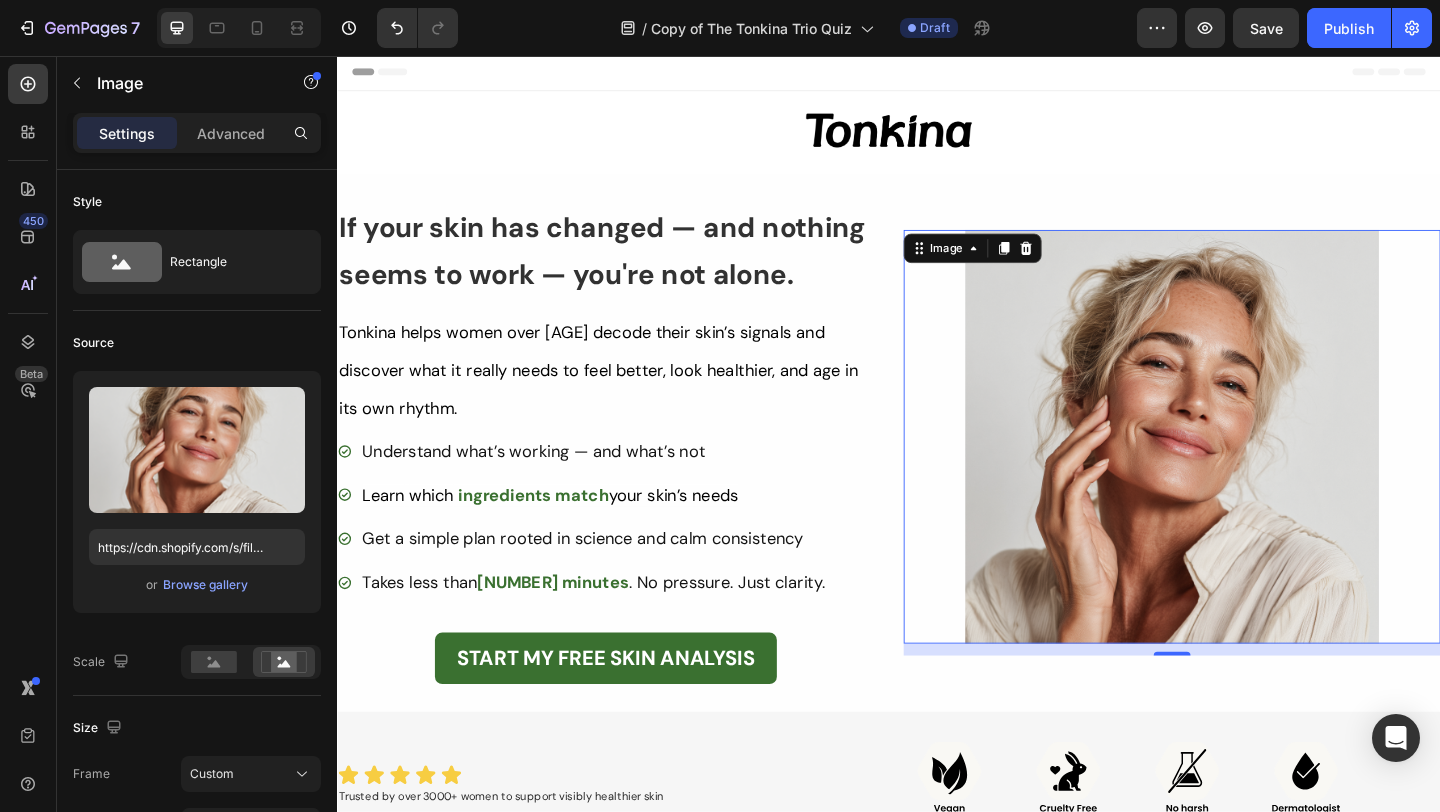 click at bounding box center (239, 28) 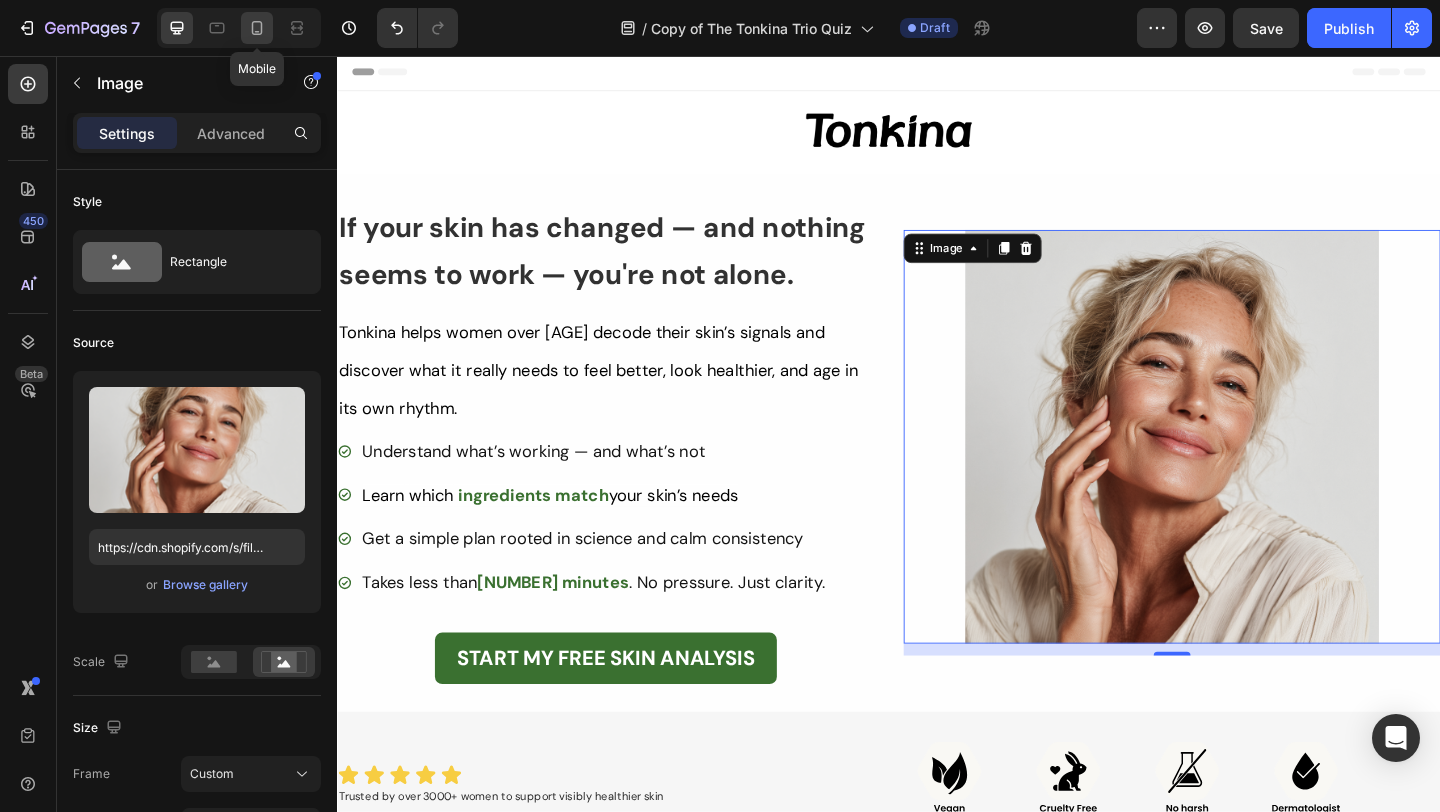 click 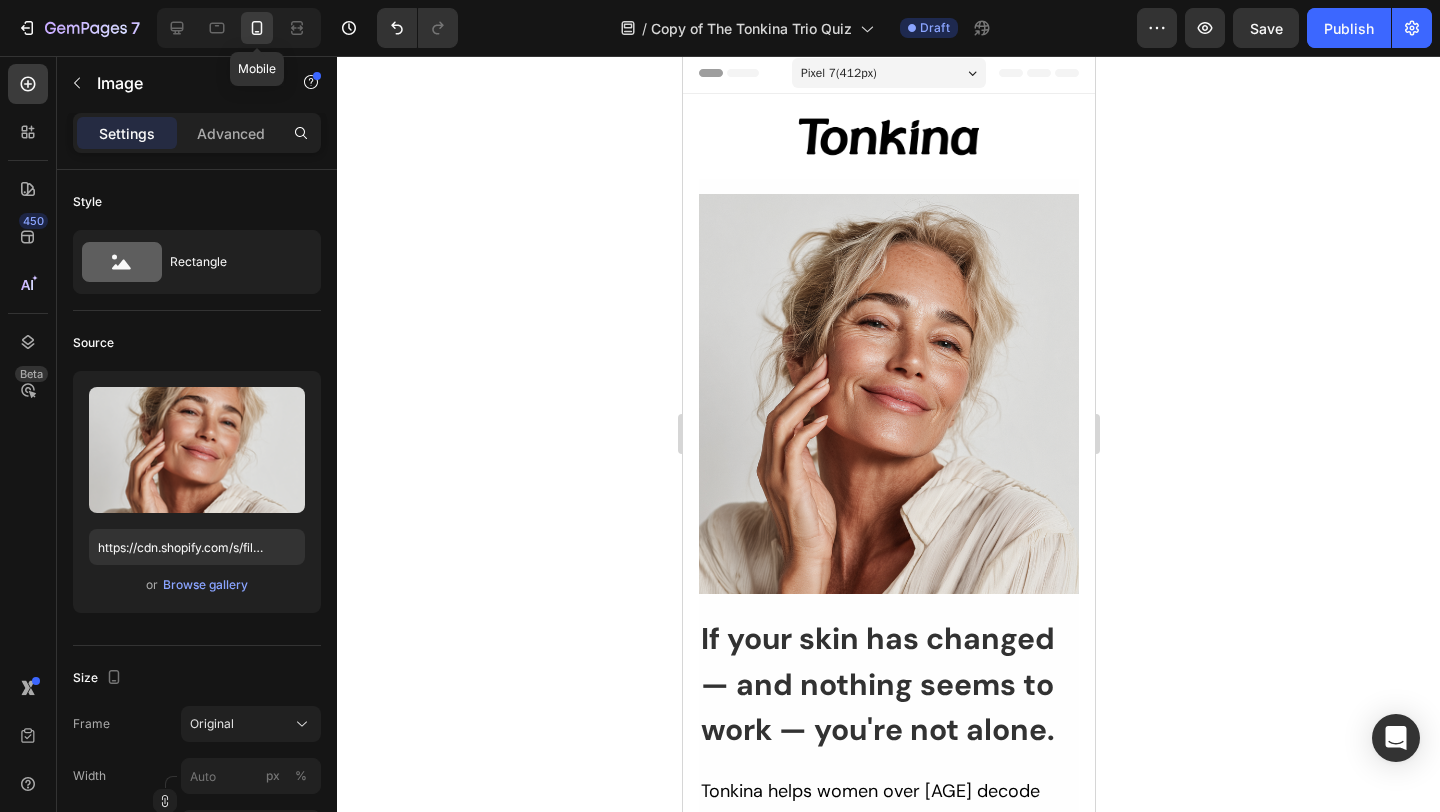 scroll, scrollTop: 0, scrollLeft: 0, axis: both 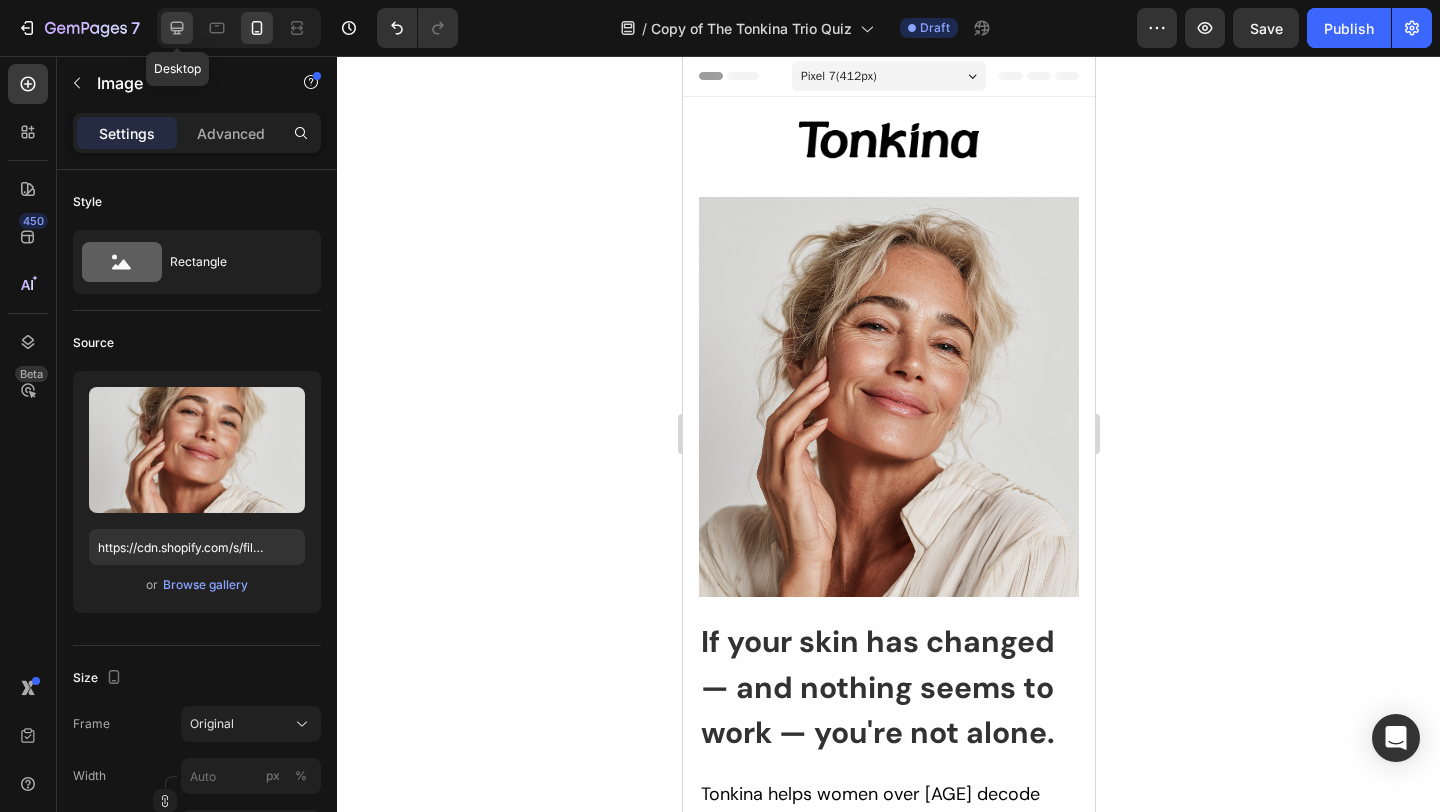 click 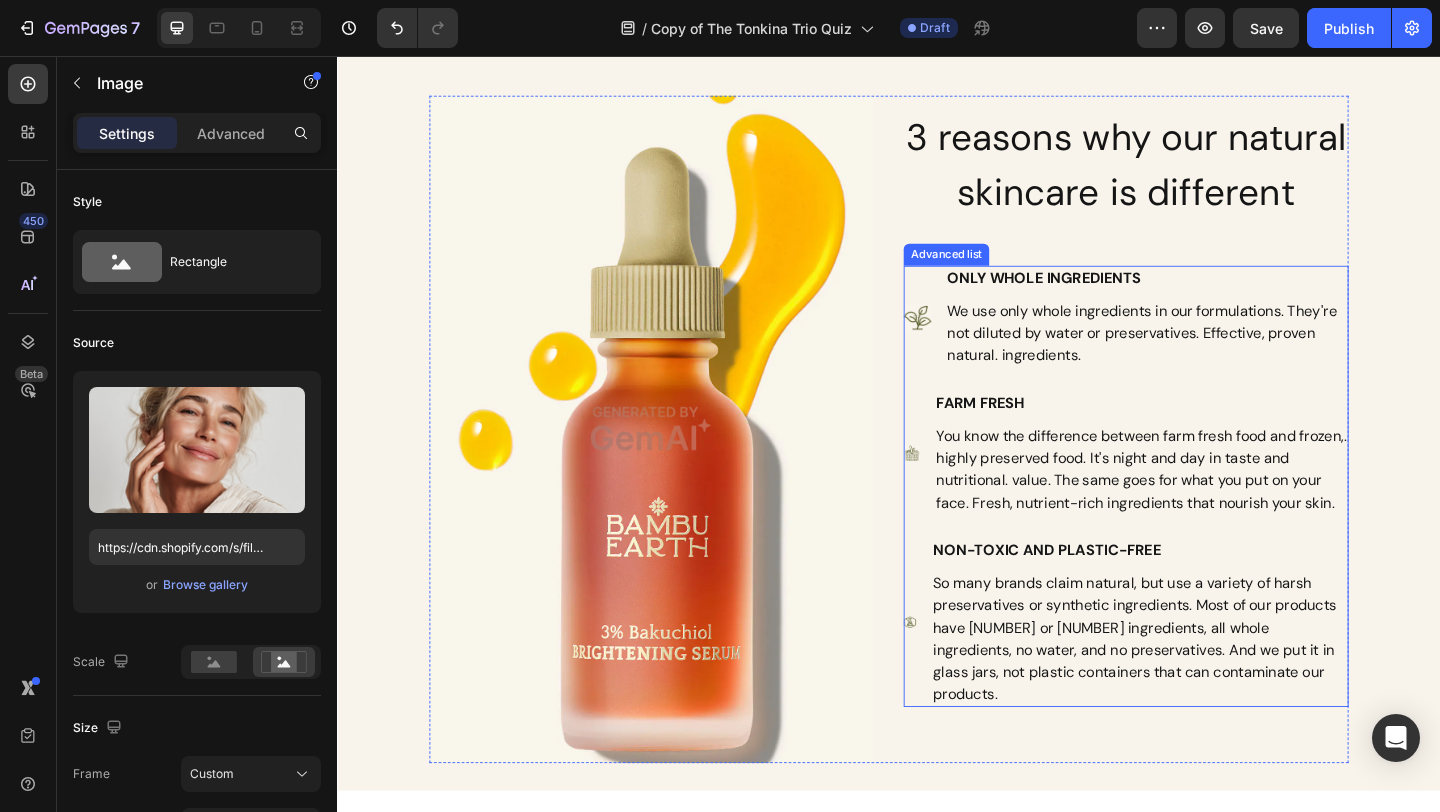 scroll, scrollTop: 1757, scrollLeft: 0, axis: vertical 